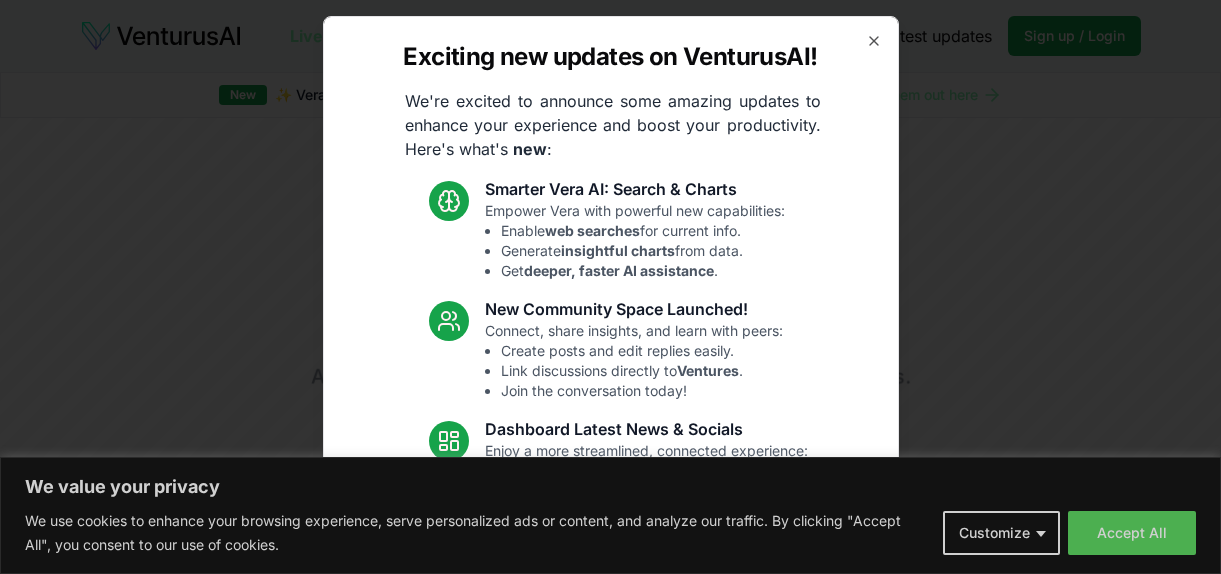 scroll, scrollTop: 0, scrollLeft: 0, axis: both 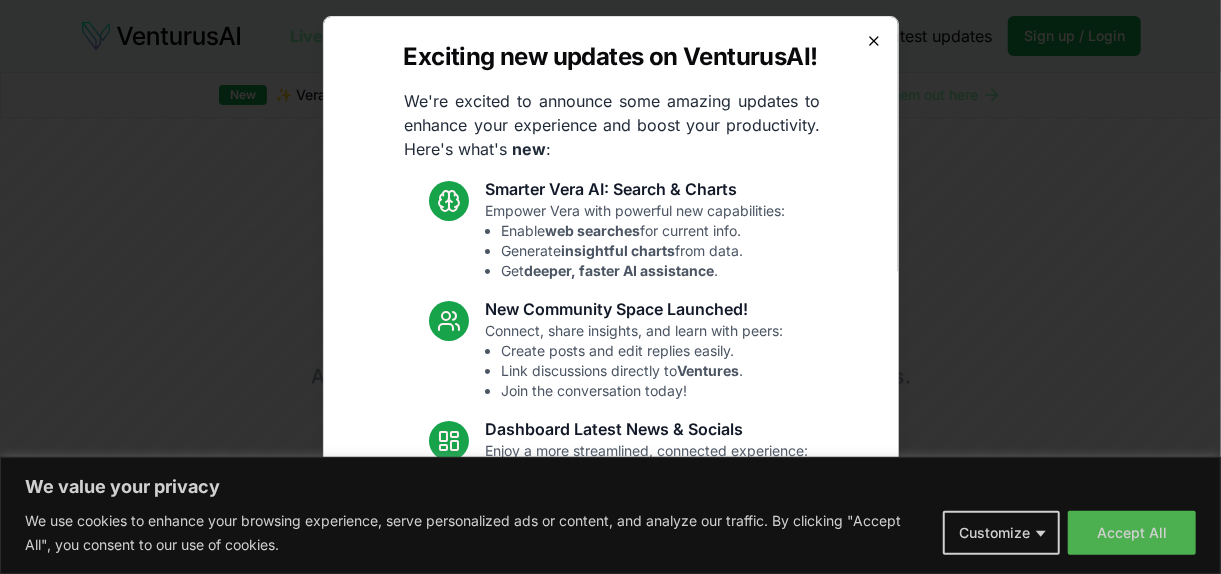 click 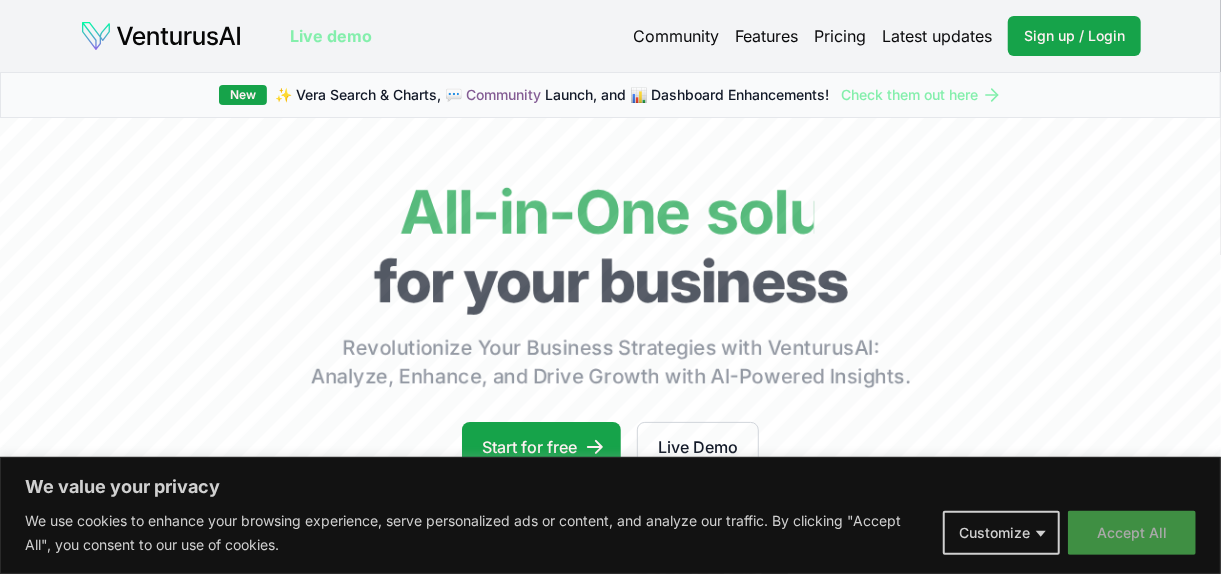 click on "Accept All" at bounding box center [1132, 533] 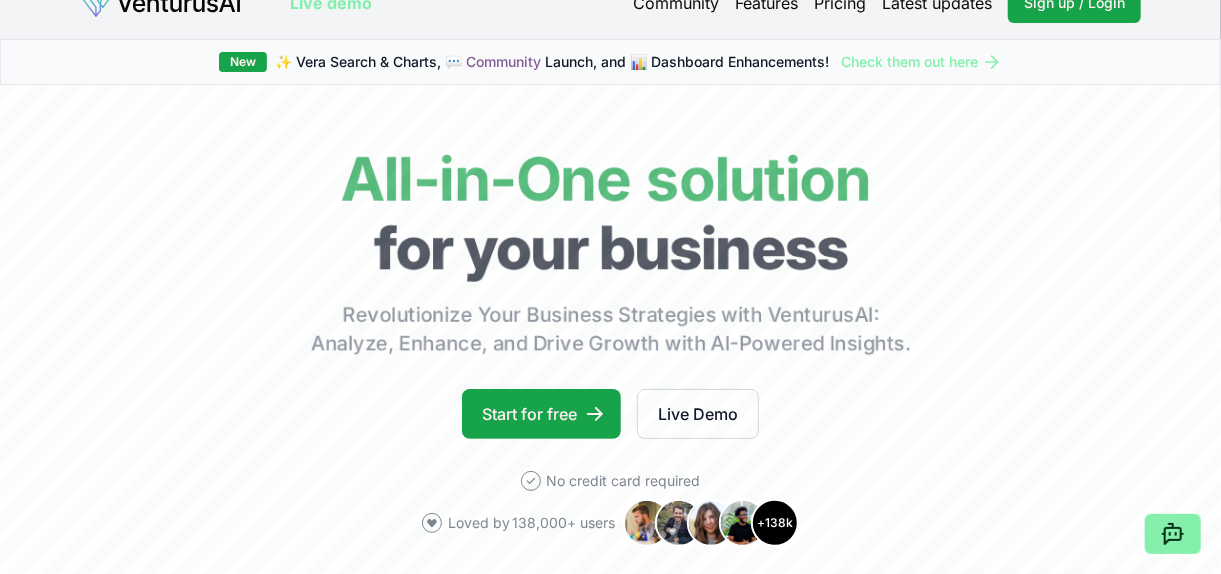 scroll, scrollTop: 46, scrollLeft: 0, axis: vertical 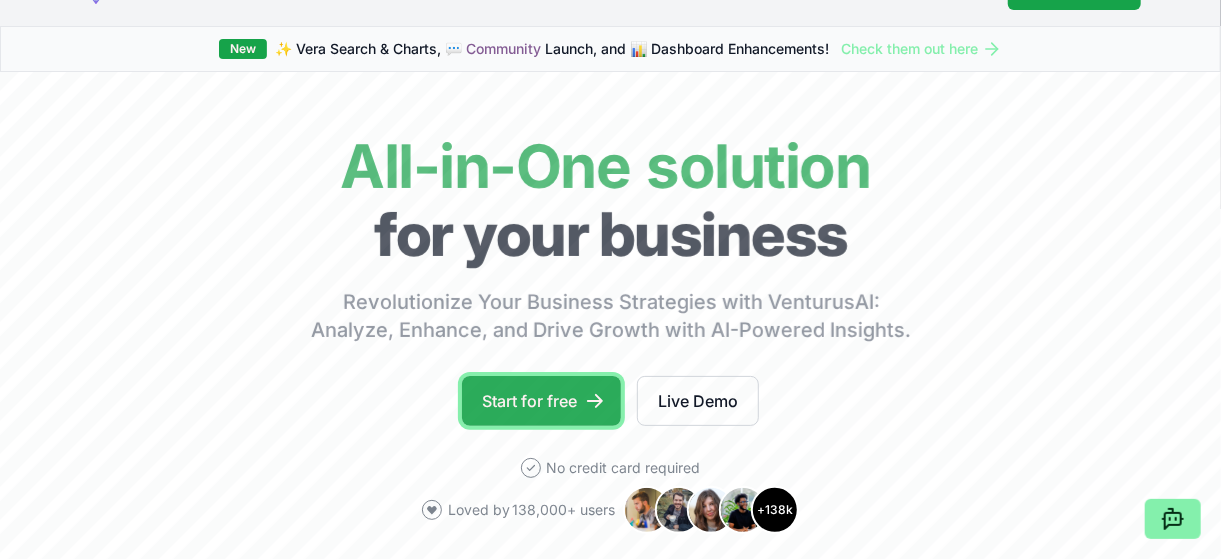 click on "Start for free" at bounding box center [541, 401] 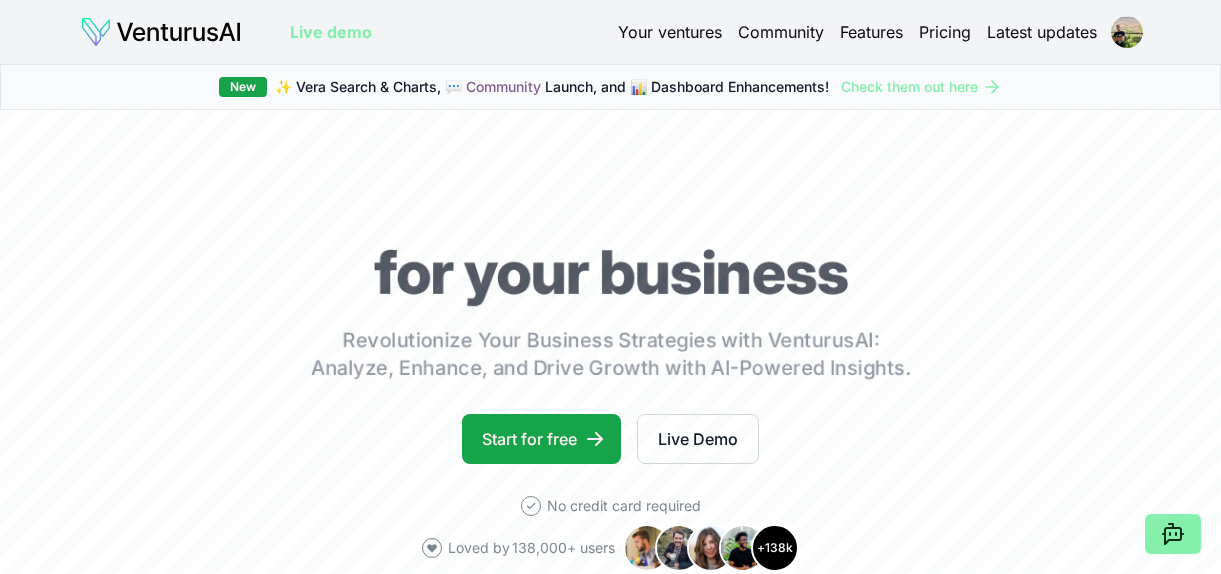 scroll, scrollTop: 0, scrollLeft: 0, axis: both 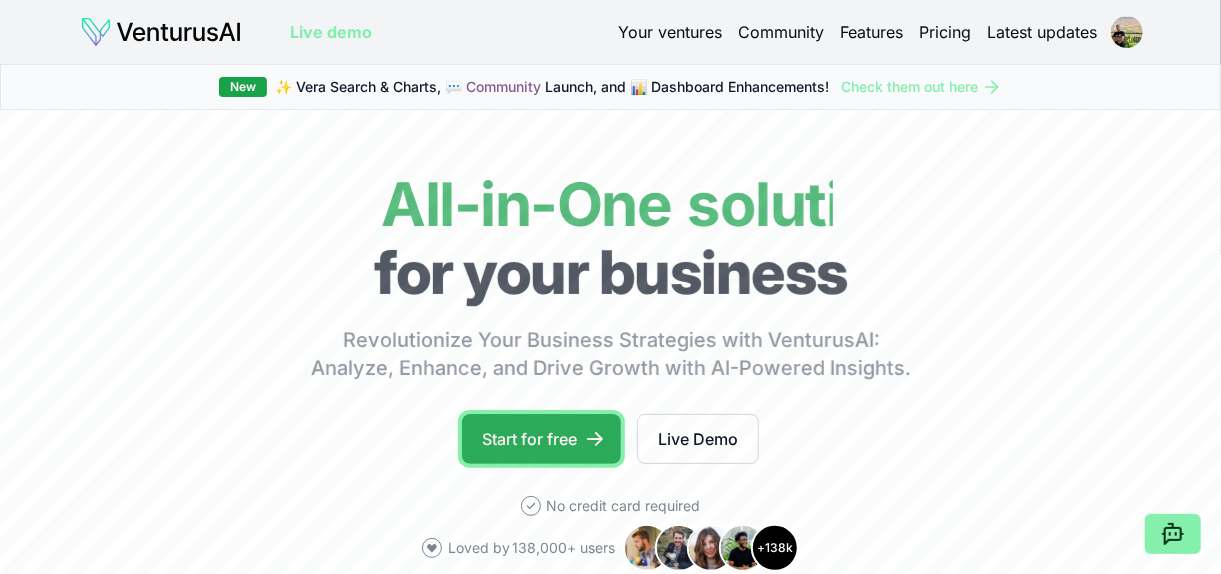 click on "Start for free" at bounding box center (541, 439) 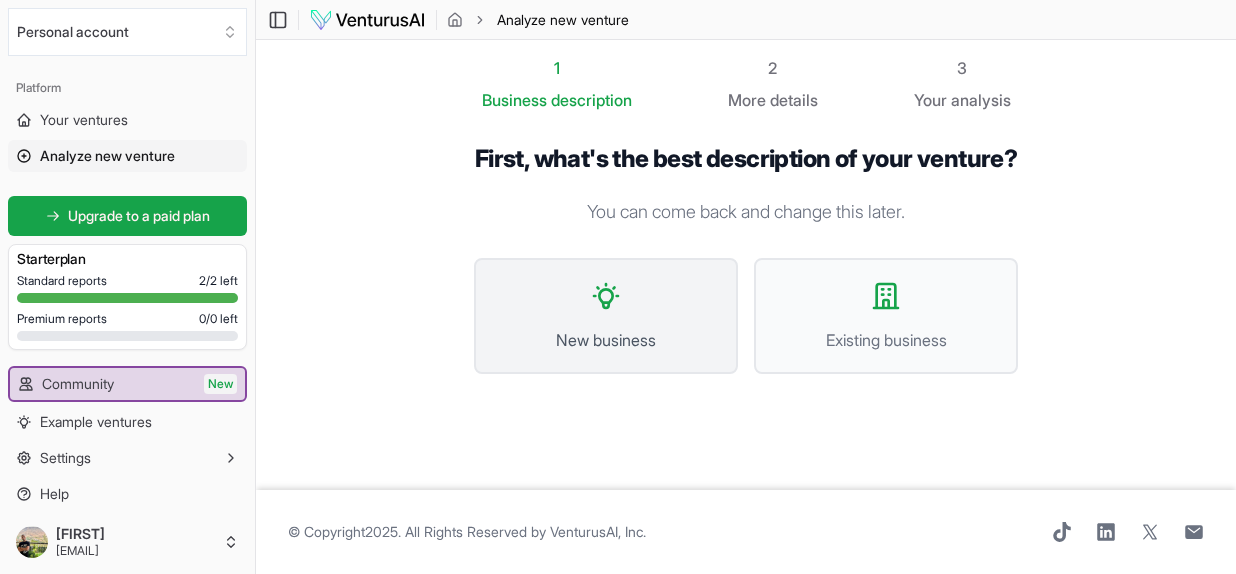 click on "New business" at bounding box center [606, 316] 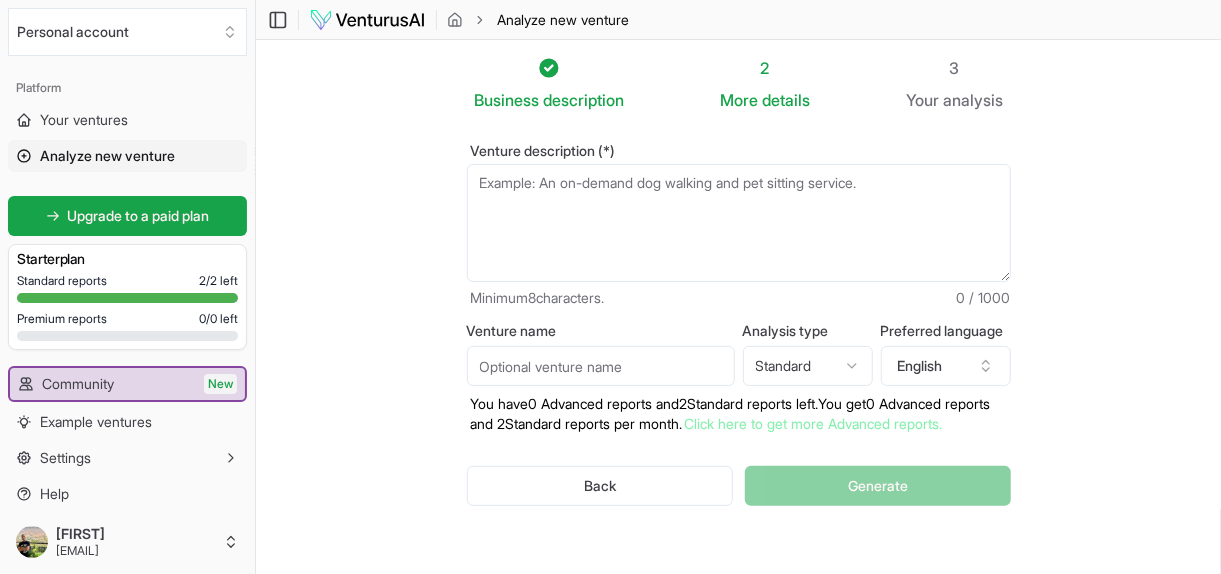 click on "Venture description (*)" at bounding box center [739, 223] 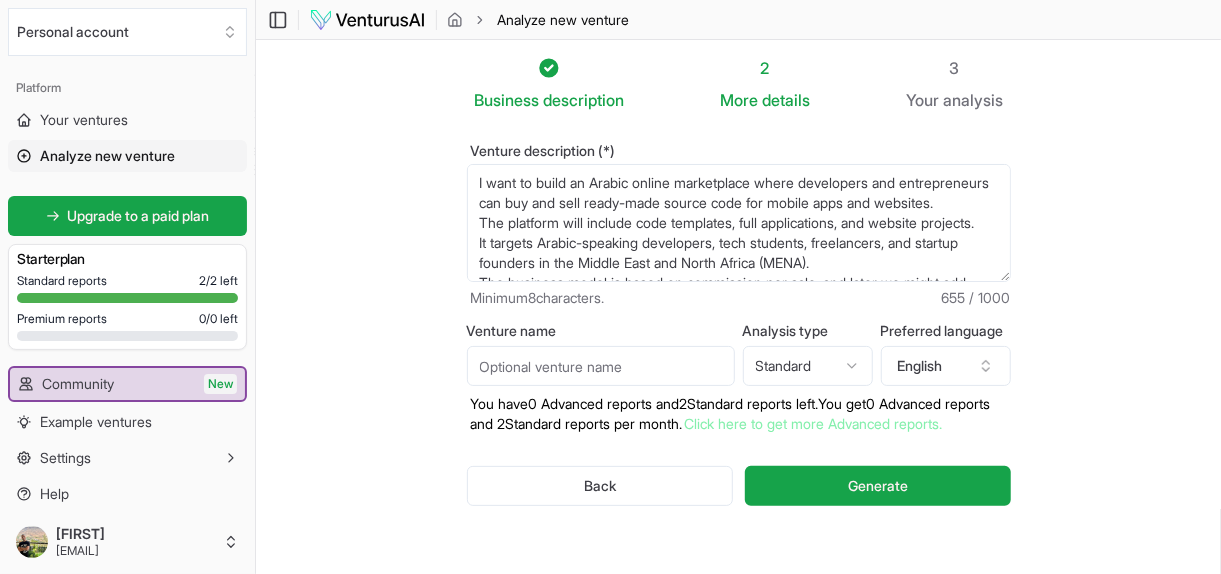 scroll, scrollTop: 70, scrollLeft: 0, axis: vertical 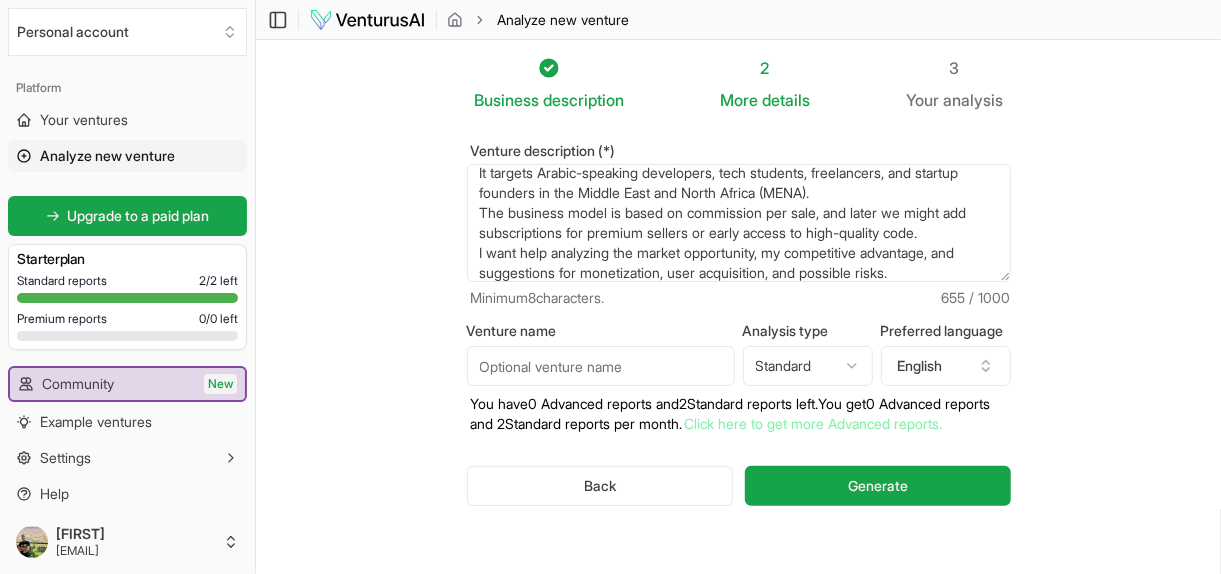 type on "I want to build an Arabic online marketplace where developers and entrepreneurs can buy and sell ready-made source code for mobile apps and websites.
The platform will include code templates, full applications, and website projects.
It targets Arabic-speaking developers, tech students, freelancers, and startup founders in the Middle East and North Africa (MENA).
The business model is based on commission per sale, and later we might add subscriptions for premium sellers or early access to high-quality code.
I want help analyzing the market opportunity, my competitive advantage, and suggestions for monetization, user acquisition, and possible risks." 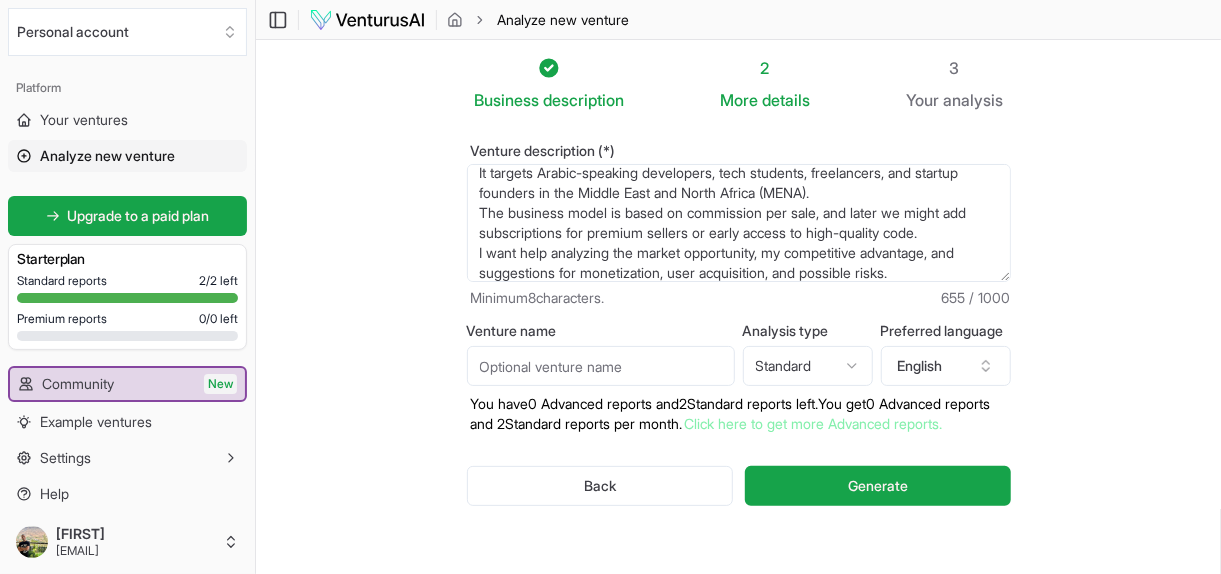 click on "We value your privacy We use cookies to enhance your browsing experience, serve personalized ads or content, and analyze our traffic. By clicking "Accept All", you consent to our use of cookies. Customize    Accept All Customize Consent Preferences   We use cookies to help you navigate efficiently and perform certain functions. You will find detailed information about all cookies under each consent category below. The cookies that are categorized as "Necessary" are stored on your browser as they are essential for enabling the basic functionalities of the site. ...  Show more Necessary Always Active Necessary cookies are required to enable the basic features of this site, such as providing secure log-in or adjusting your consent preferences. These cookies do not store any personally identifiable data. Cookie cookieyes-consent Duration 1 year Description Cookie __cf_bm Duration 1 hour Description This cookie, set by Cloudflare, is used to support Cloudflare Bot Management.  Cookie _cfuvid Duration session lidc" at bounding box center (610, 287) 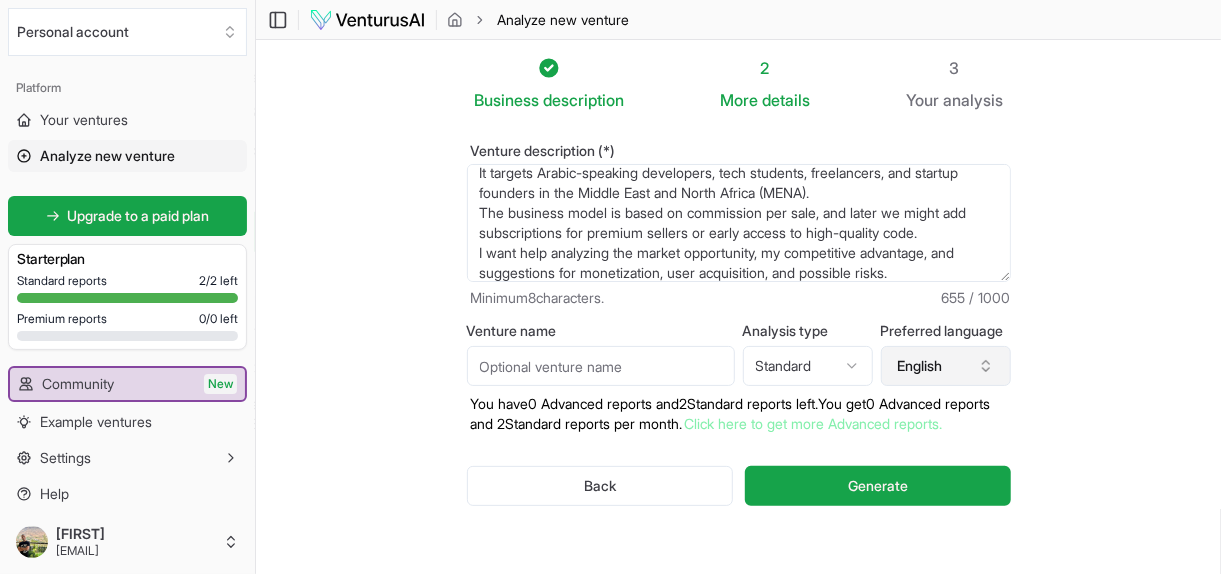 click 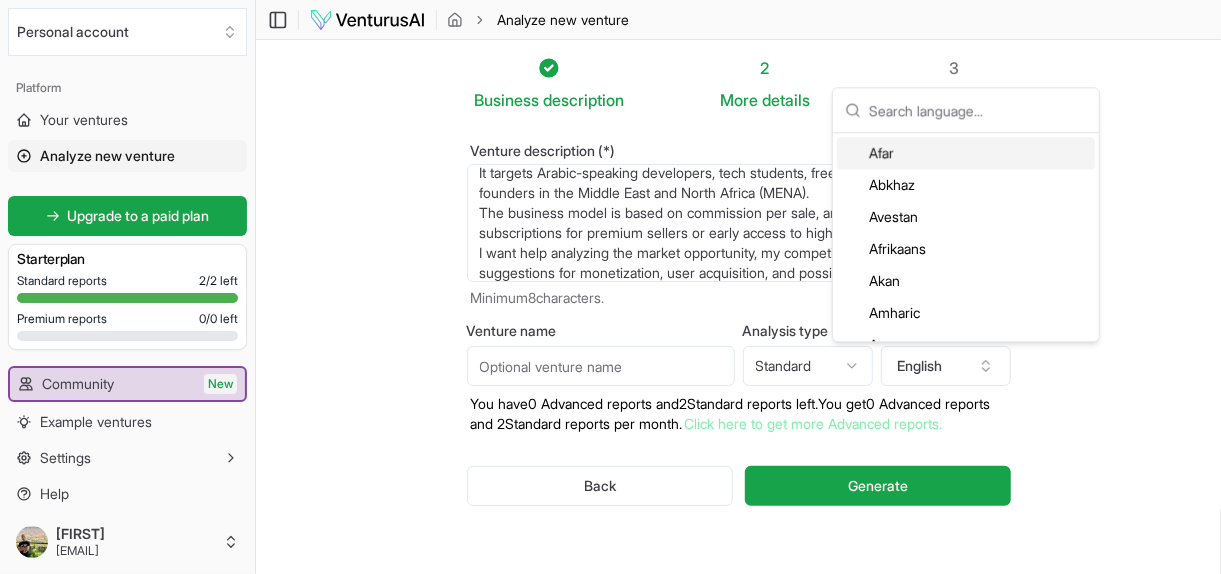 scroll, scrollTop: 76, scrollLeft: 0, axis: vertical 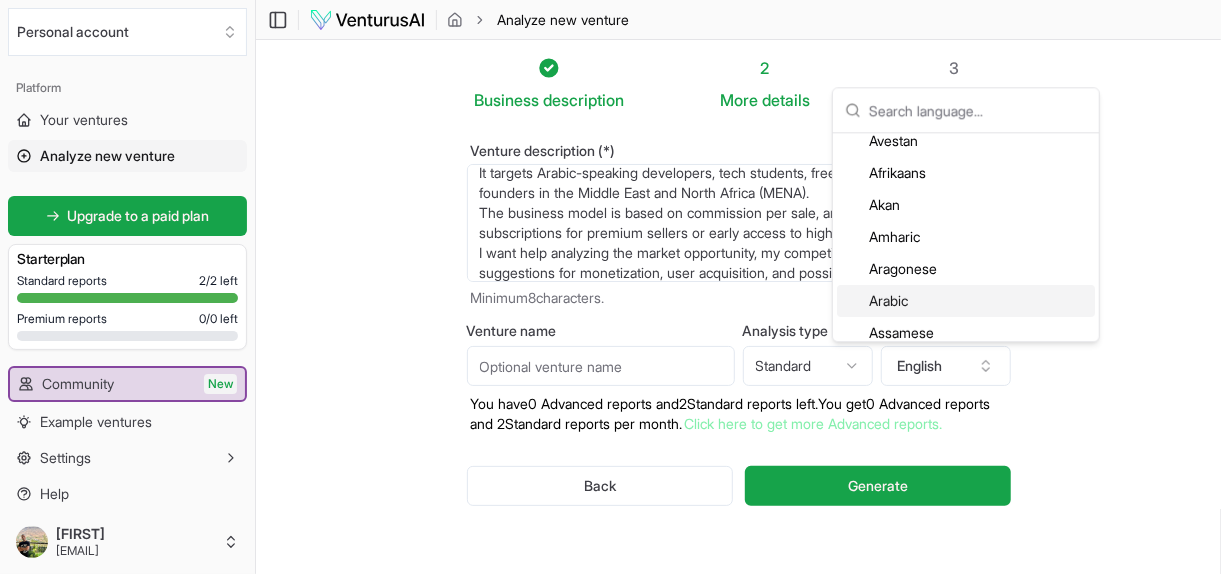 click on "Arabic" at bounding box center (966, 301) 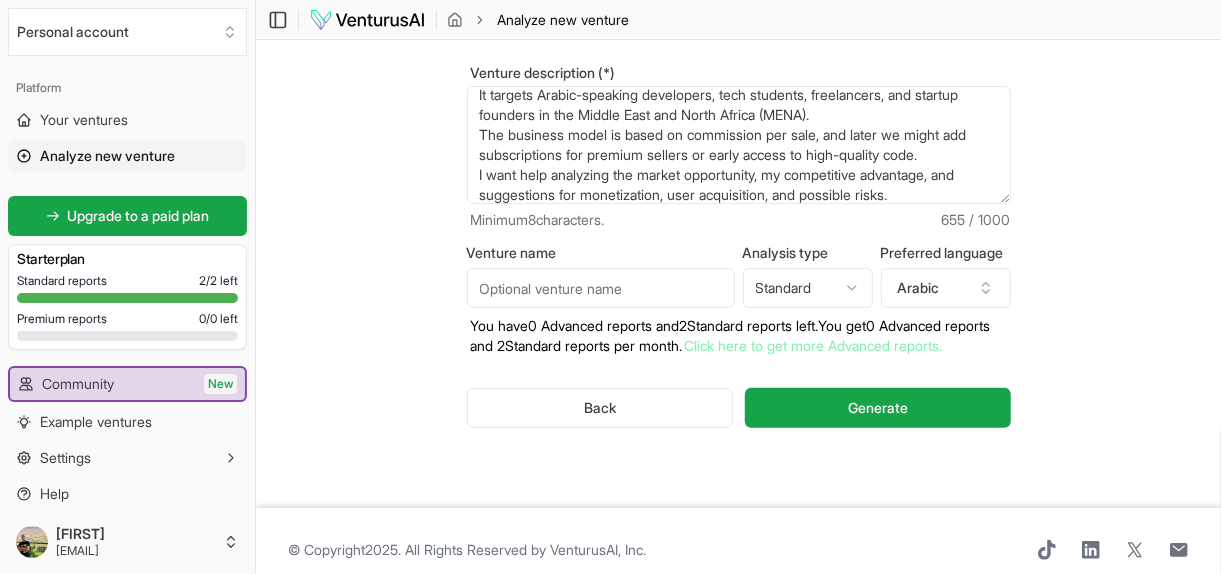 scroll, scrollTop: 95, scrollLeft: 0, axis: vertical 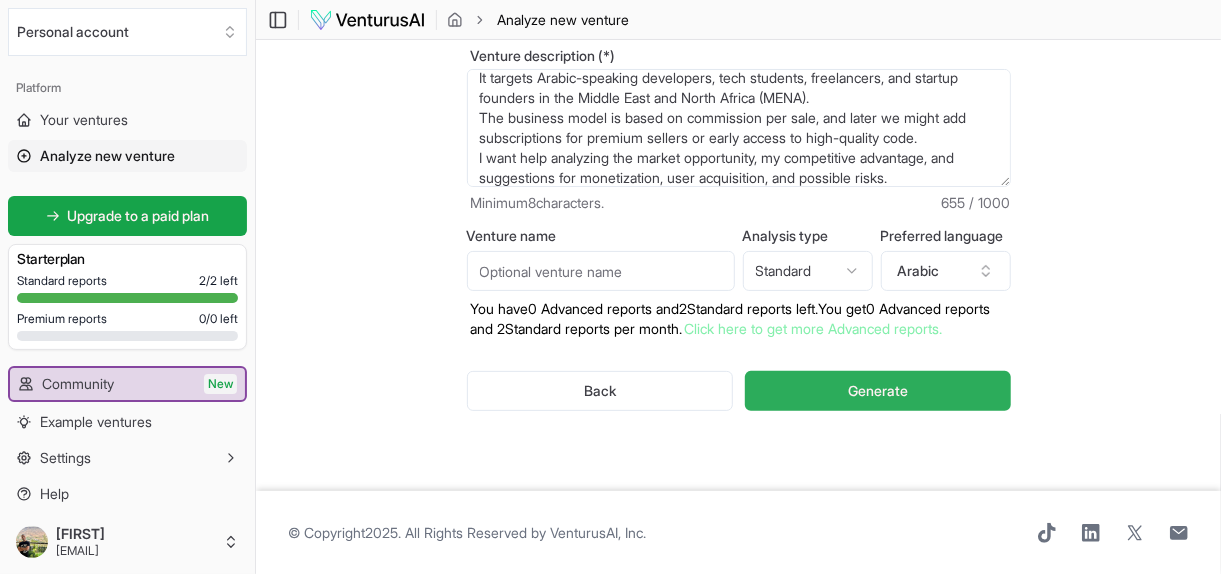 click on "Generate" at bounding box center (877, 391) 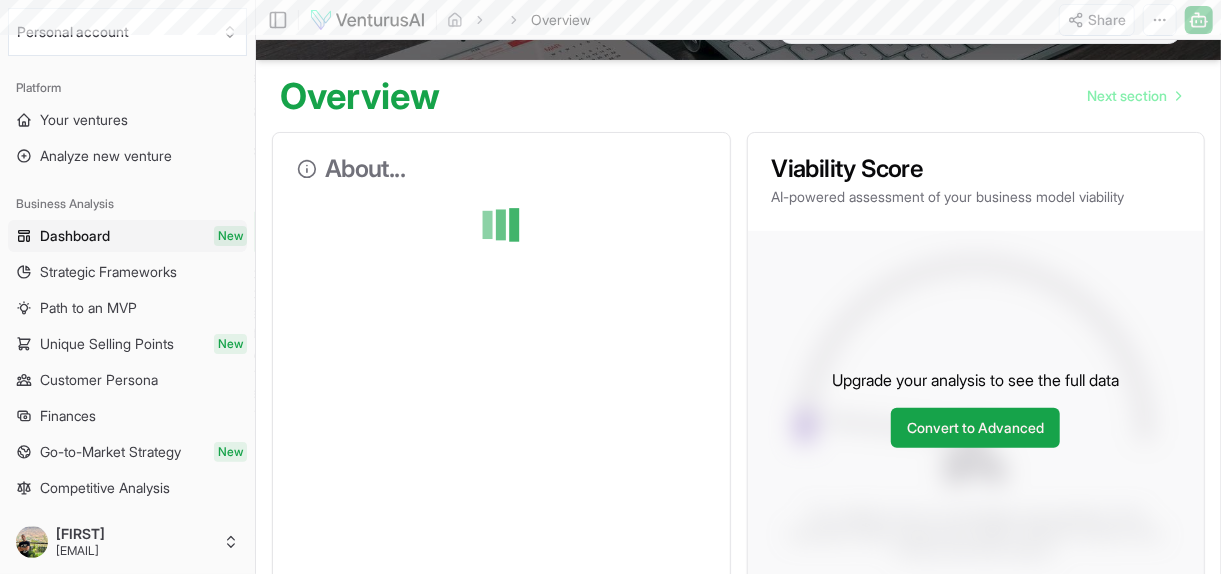 scroll, scrollTop: 0, scrollLeft: 0, axis: both 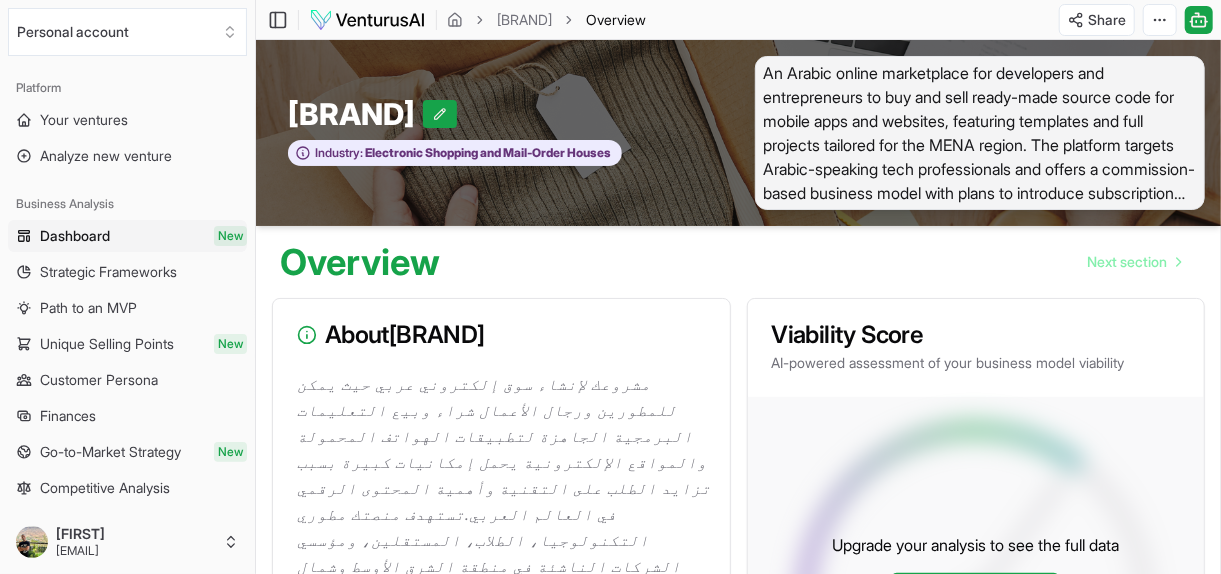 click on "Overview   Next section" at bounding box center (738, 254) 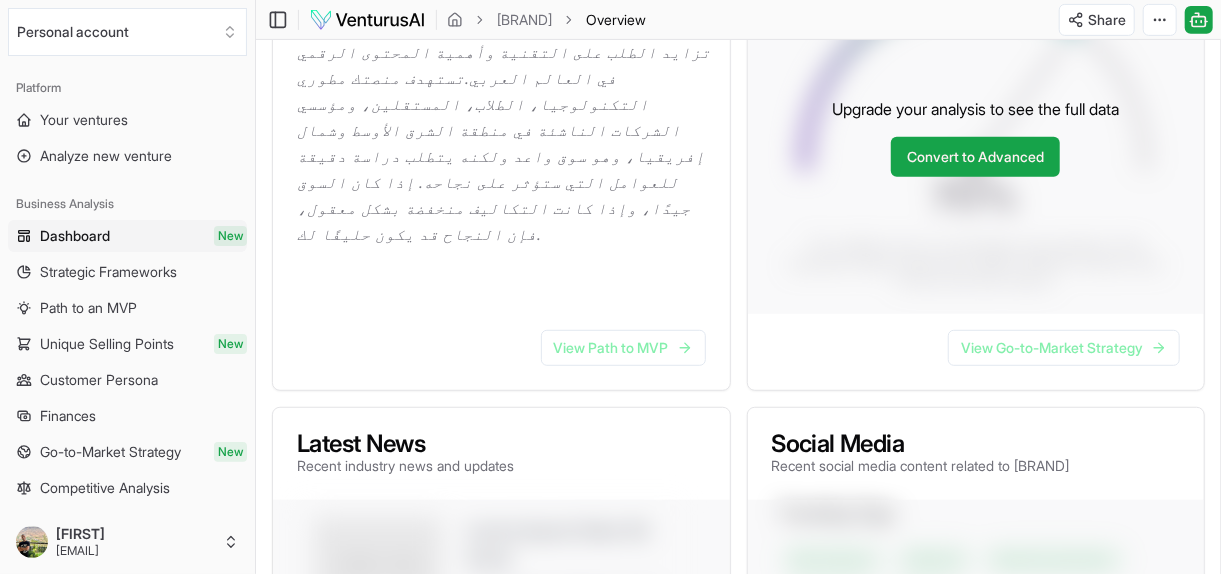 scroll, scrollTop: 440, scrollLeft: 0, axis: vertical 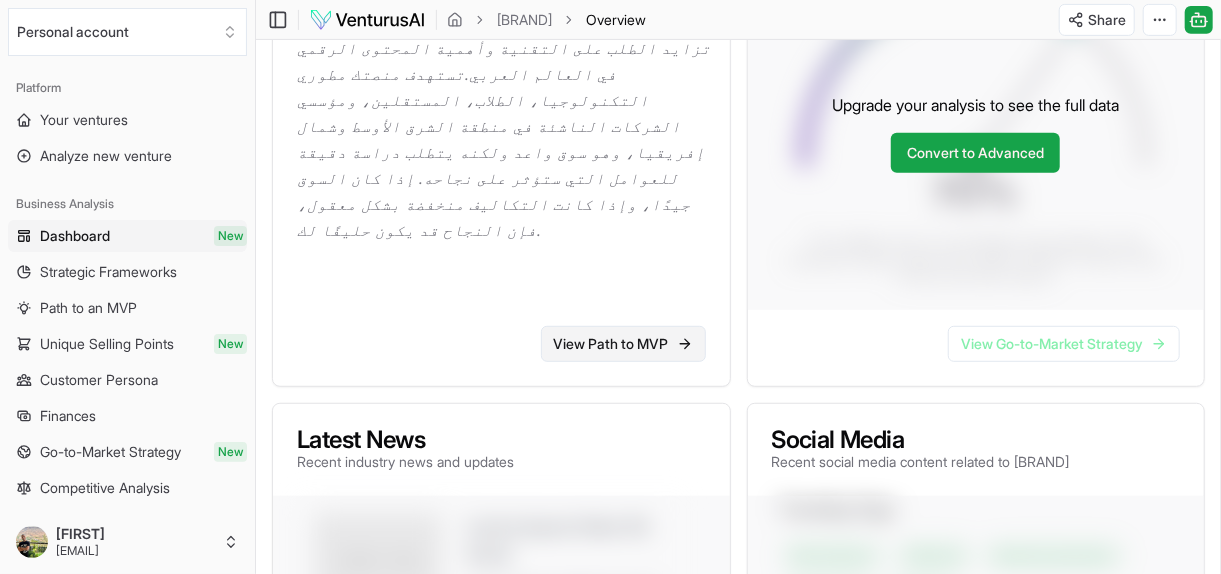 click 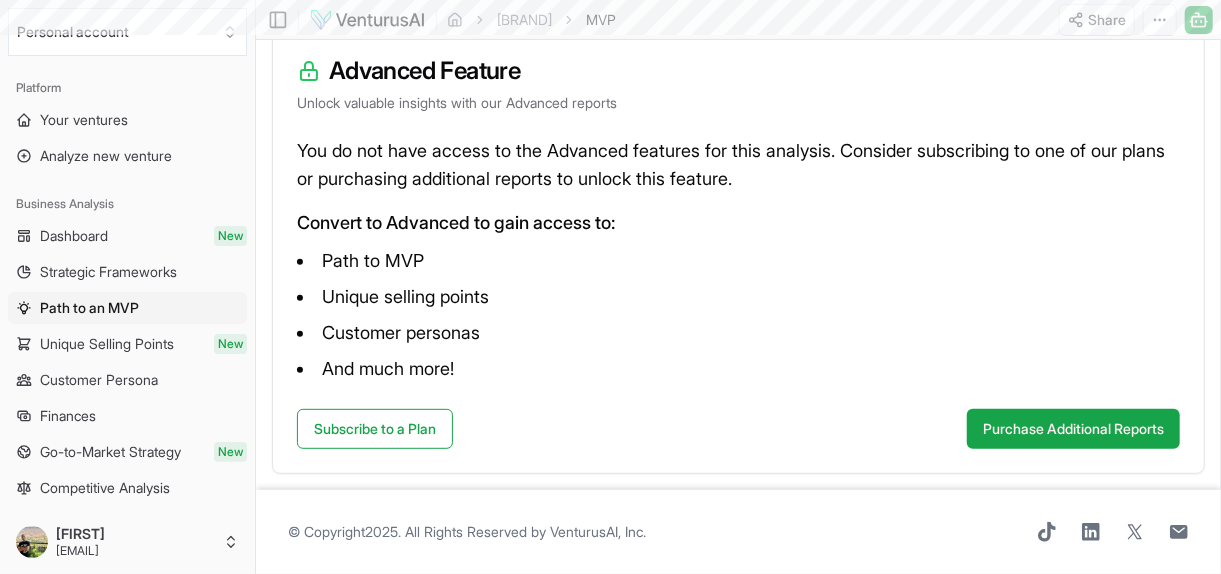 scroll, scrollTop: 0, scrollLeft: 0, axis: both 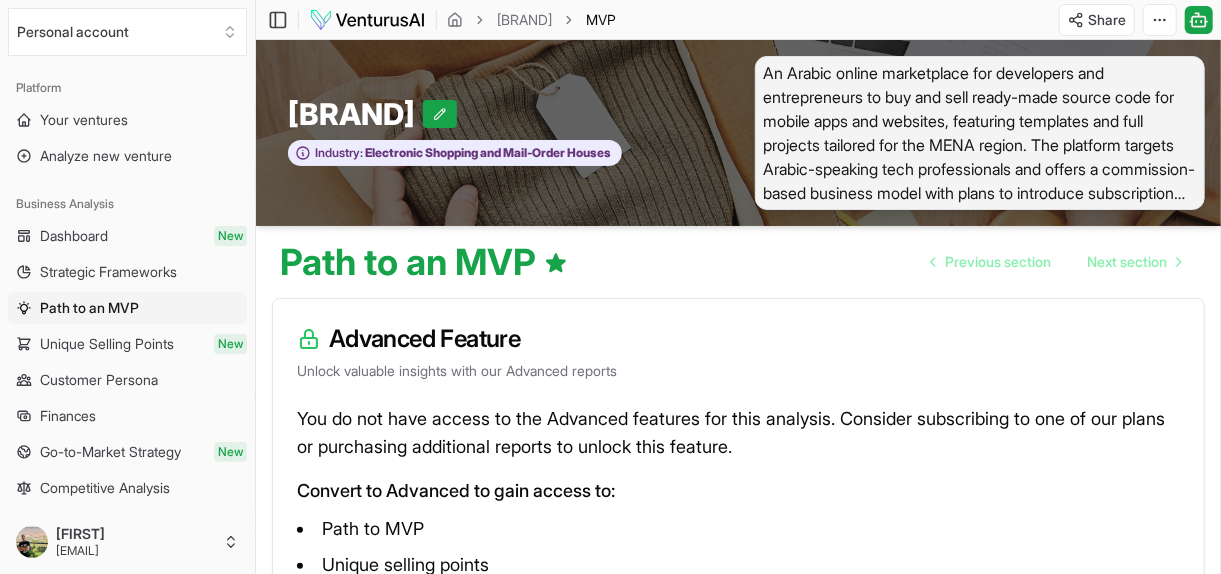 click on "Path to MVP" at bounding box center [738, 529] 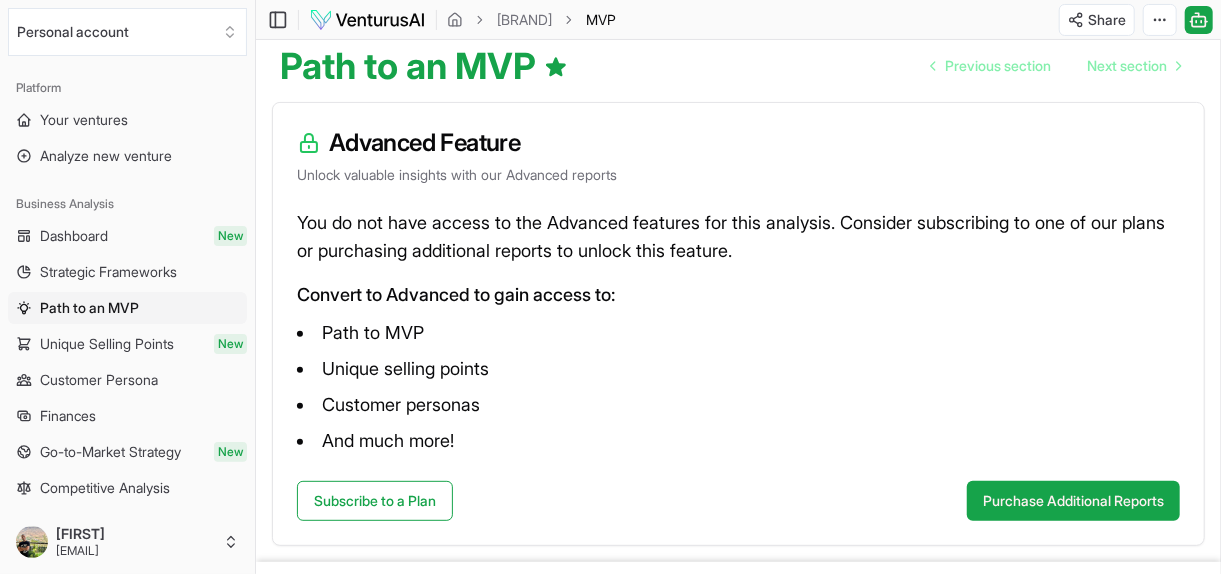 scroll, scrollTop: 266, scrollLeft: 0, axis: vertical 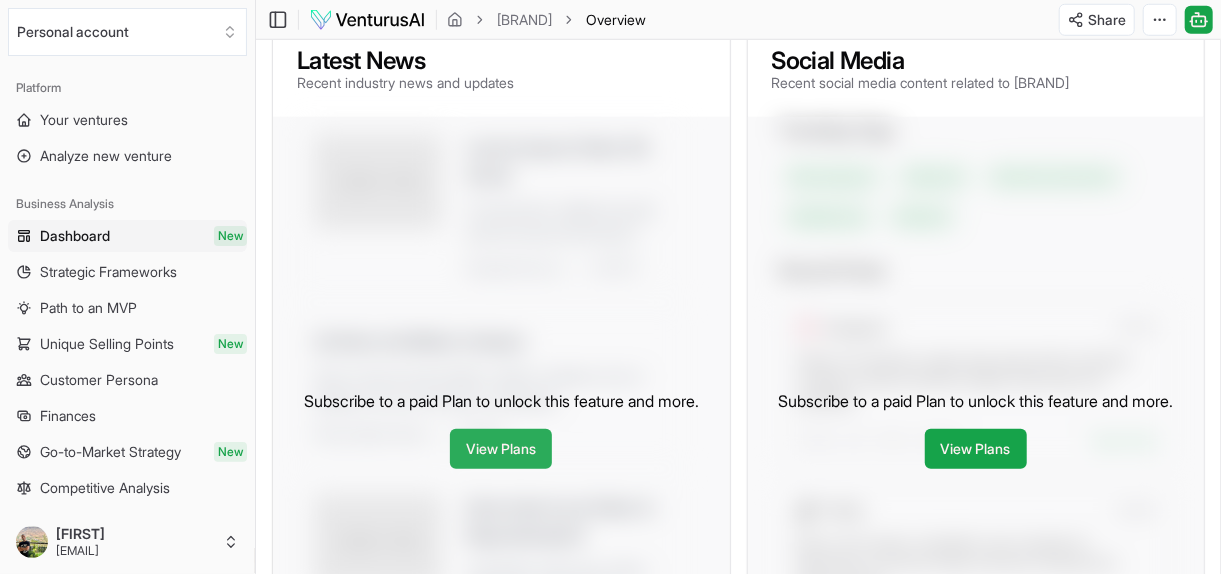 click on "View Plans" at bounding box center (501, 449) 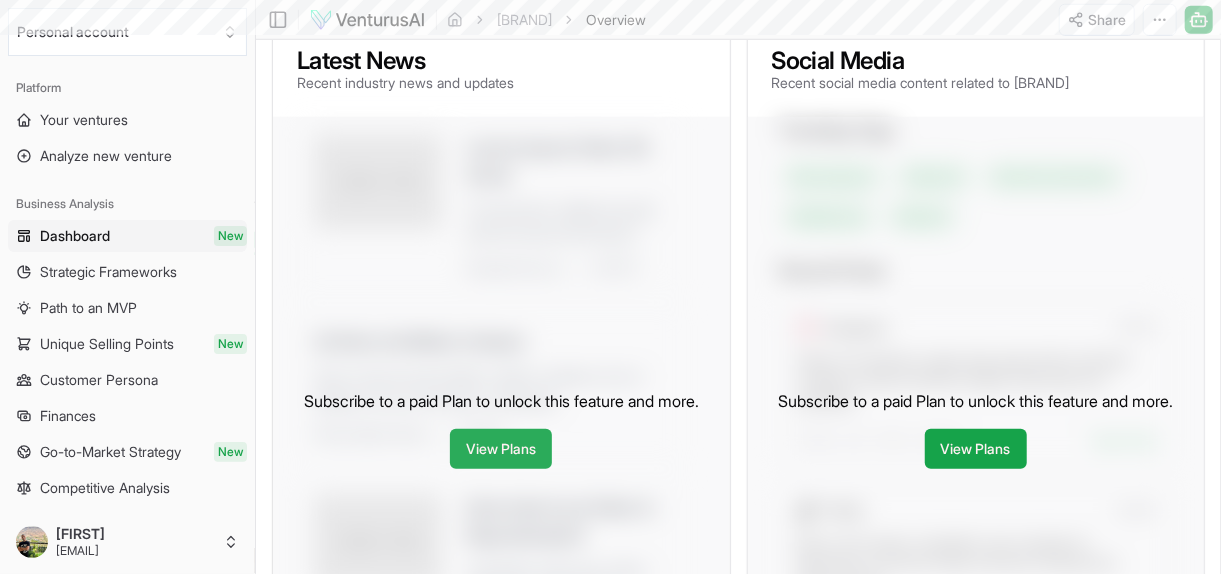 scroll, scrollTop: 0, scrollLeft: 0, axis: both 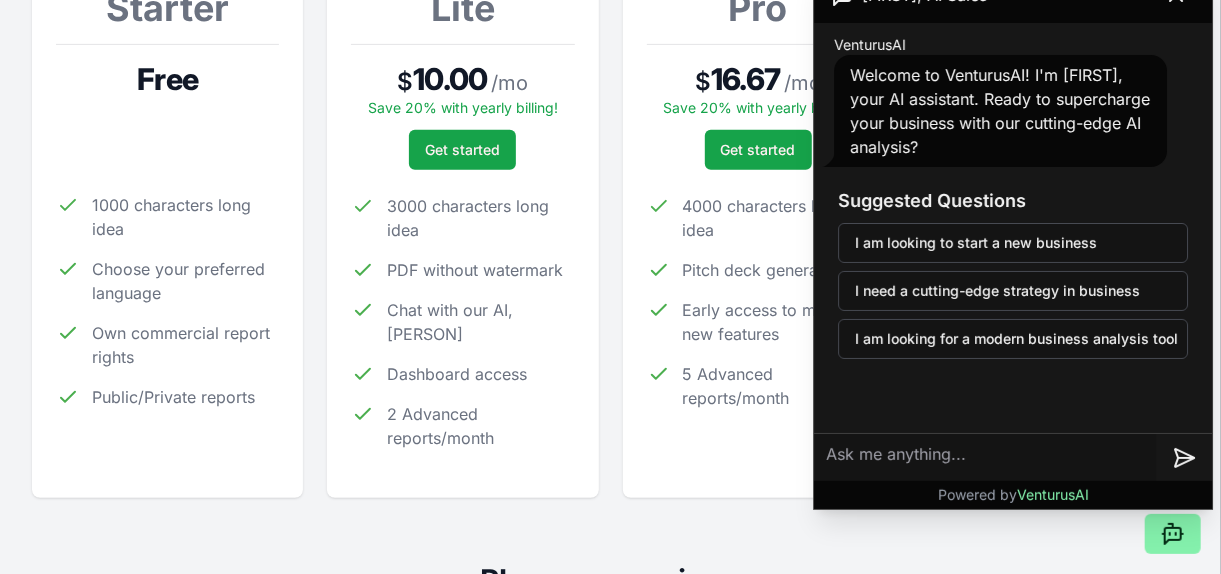 click on "Free" at bounding box center [167, 79] 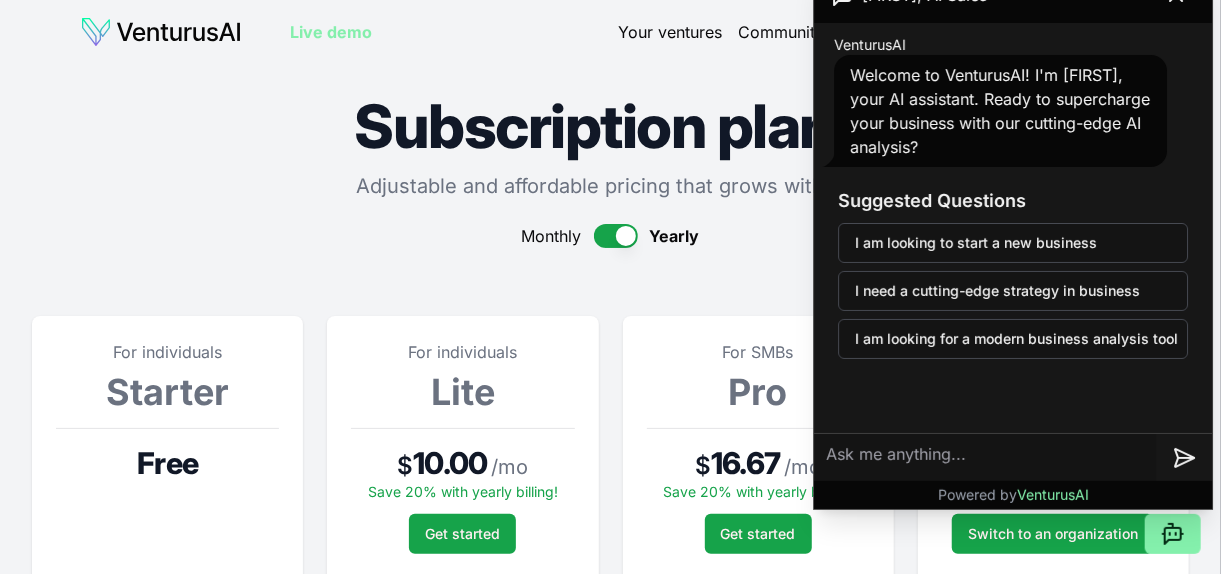 scroll, scrollTop: 3, scrollLeft: 0, axis: vertical 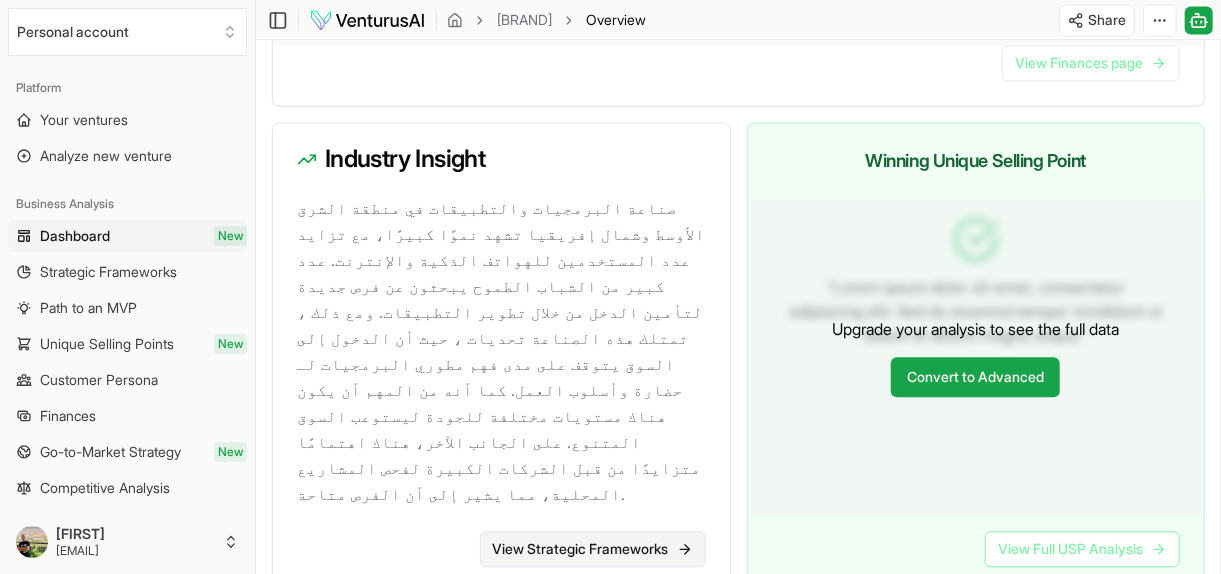 click on "View Strategic Frameworks" at bounding box center [593, 549] 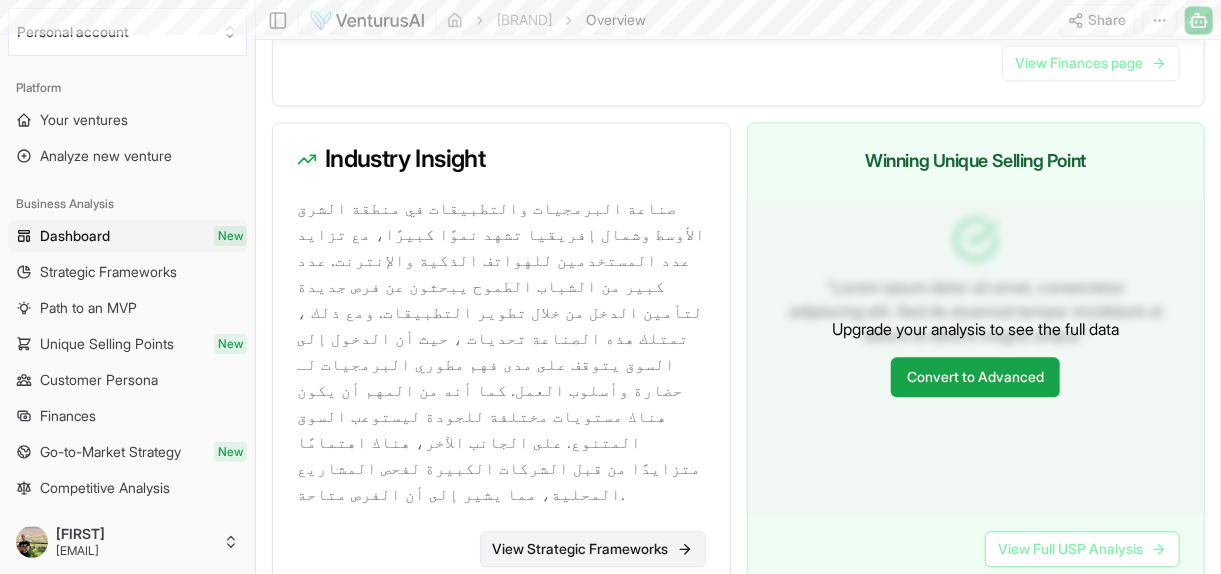 scroll, scrollTop: 0, scrollLeft: 0, axis: both 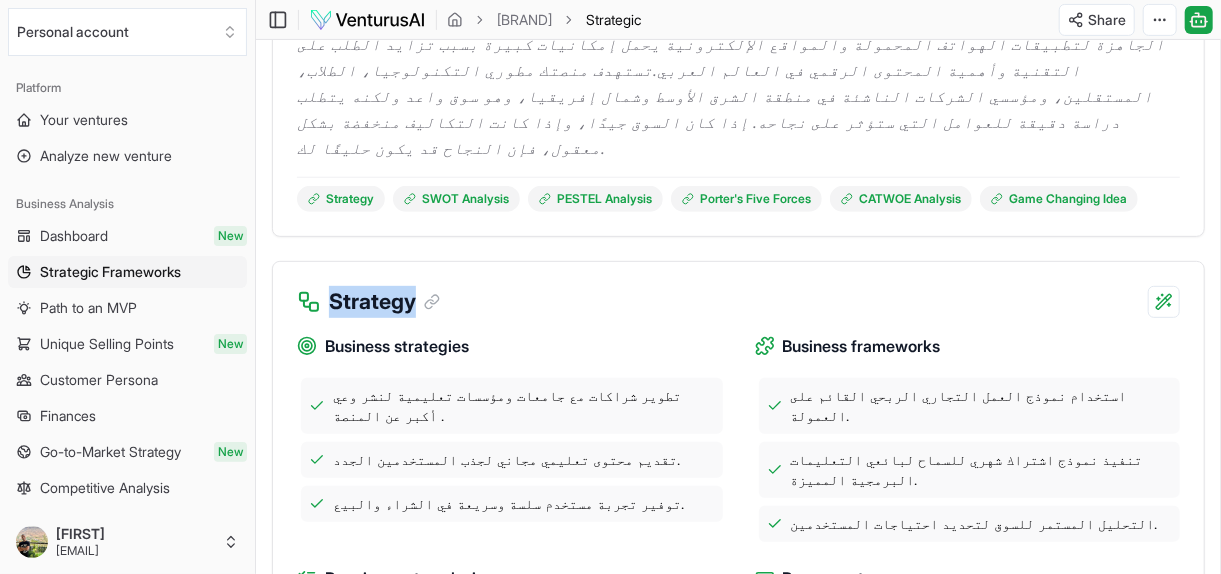 drag, startPoint x: 331, startPoint y: 267, endPoint x: 411, endPoint y: 271, distance: 80.09994 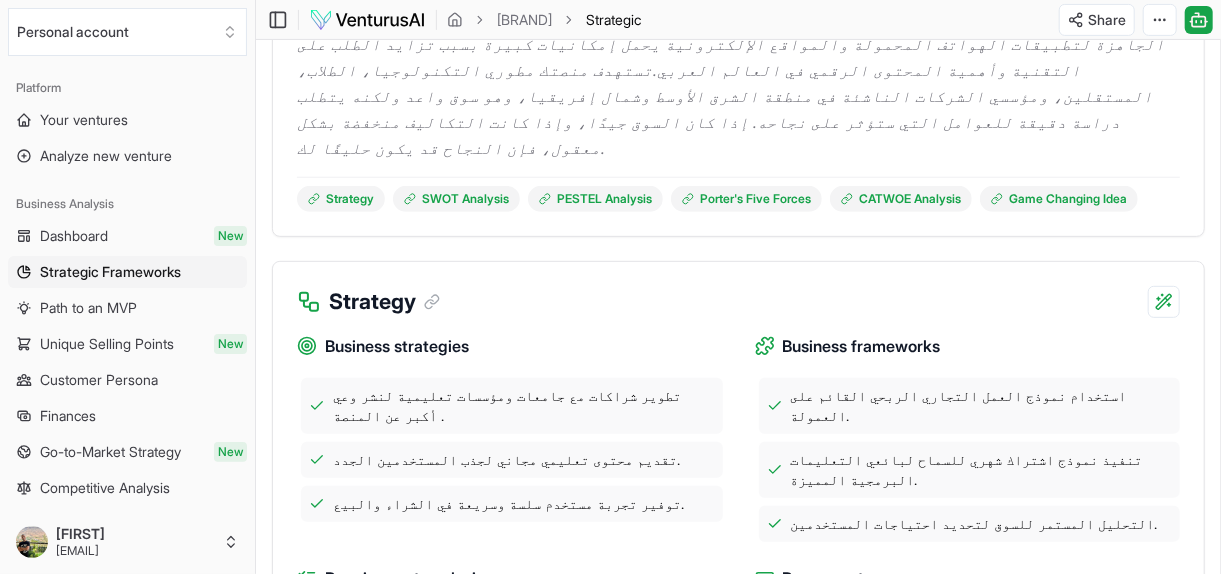 click at bounding box center (610, 4712) 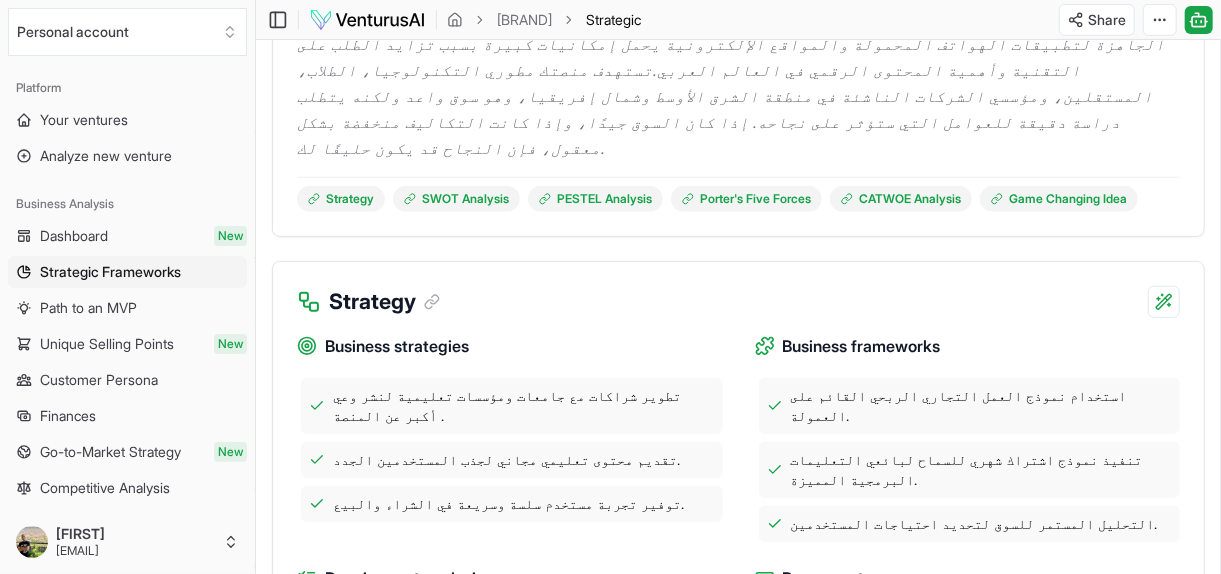 click at bounding box center [149, 4757] 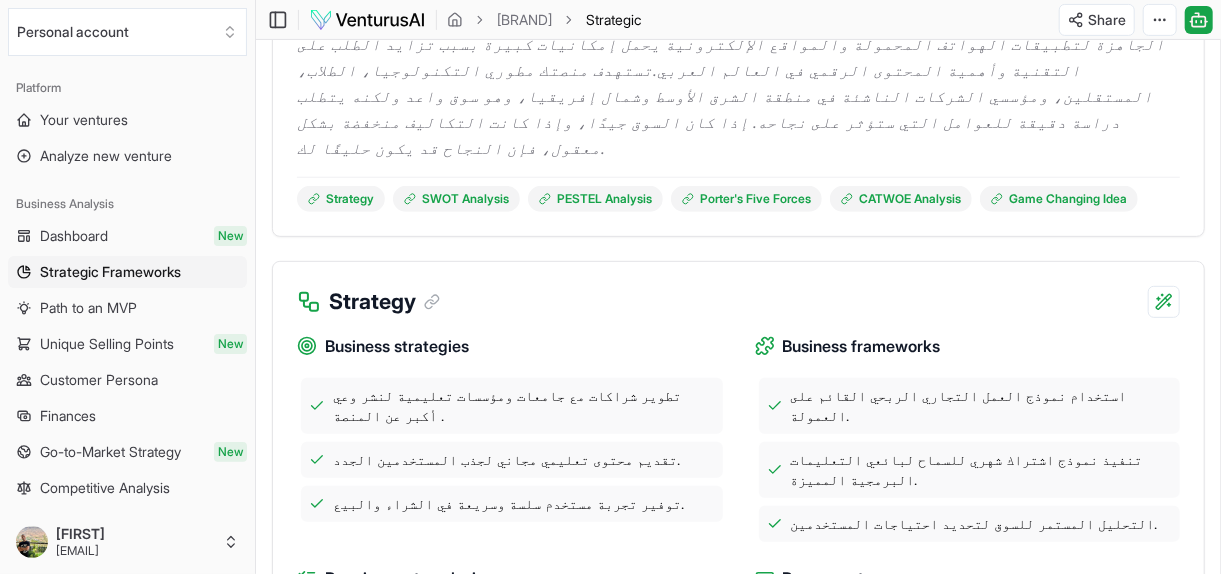 click on "Strategy" at bounding box center [738, 290] 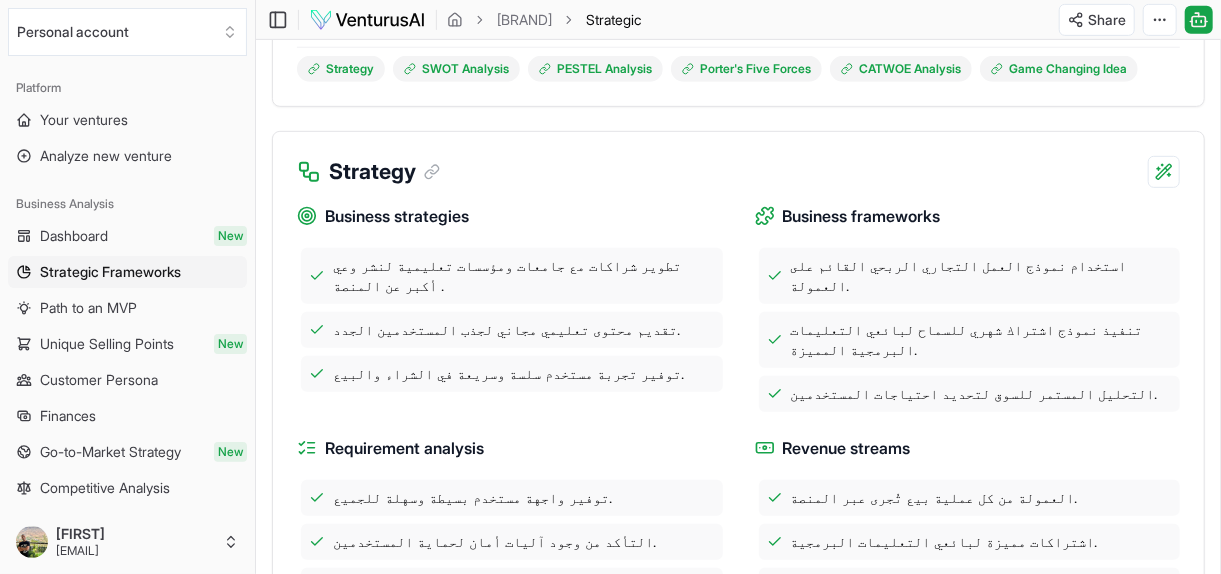 scroll, scrollTop: 538, scrollLeft: 0, axis: vertical 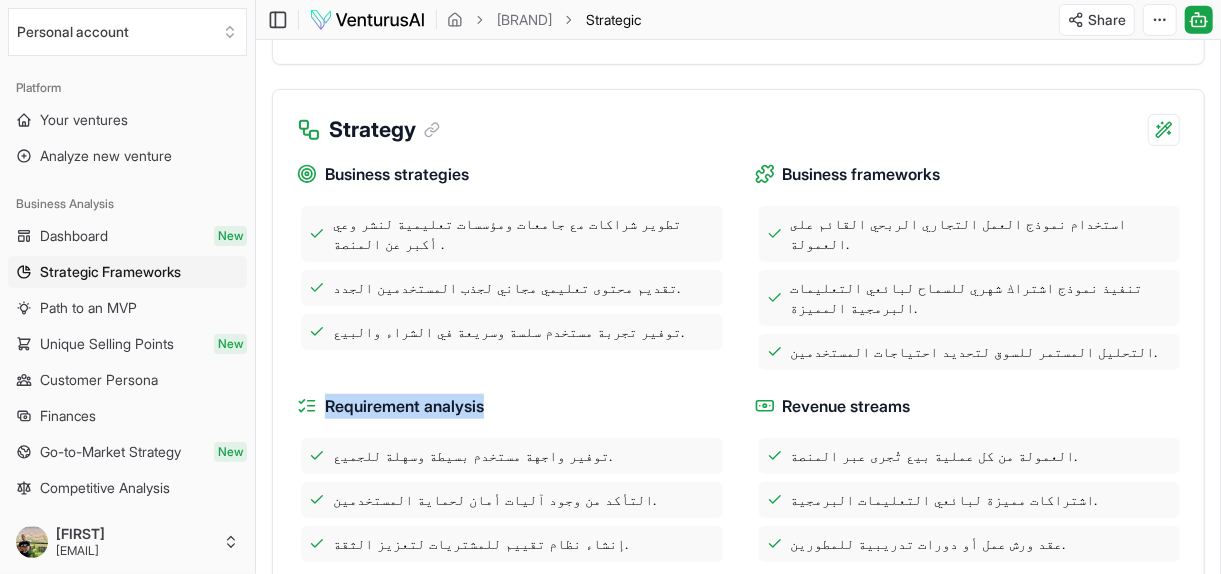 drag, startPoint x: 324, startPoint y: 357, endPoint x: 498, endPoint y: 340, distance: 174.82849 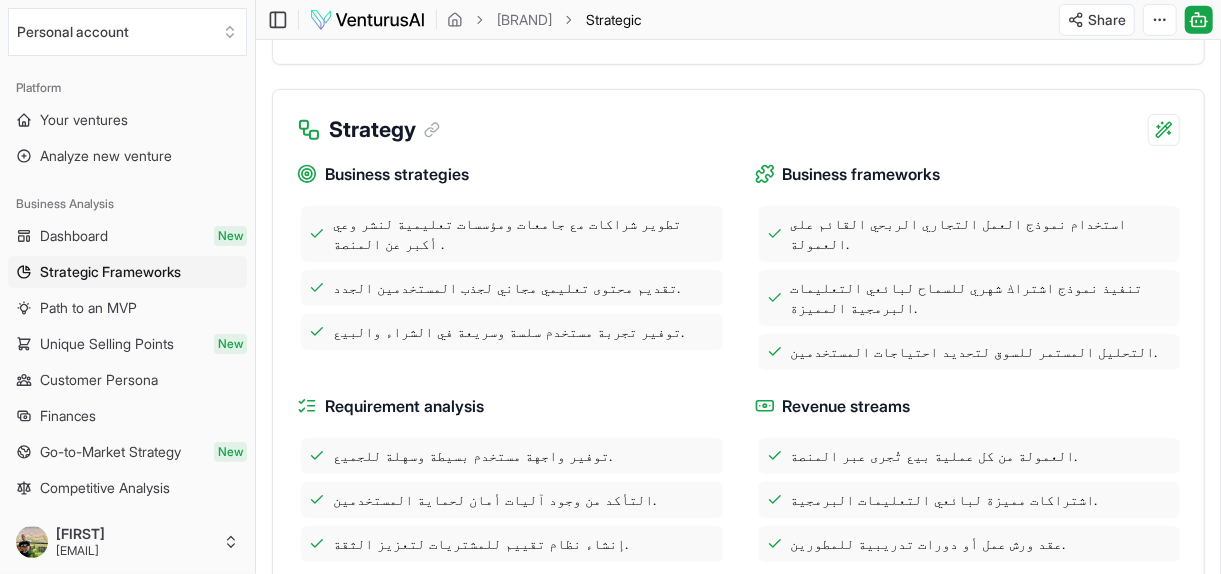 click at bounding box center (610, 4540) 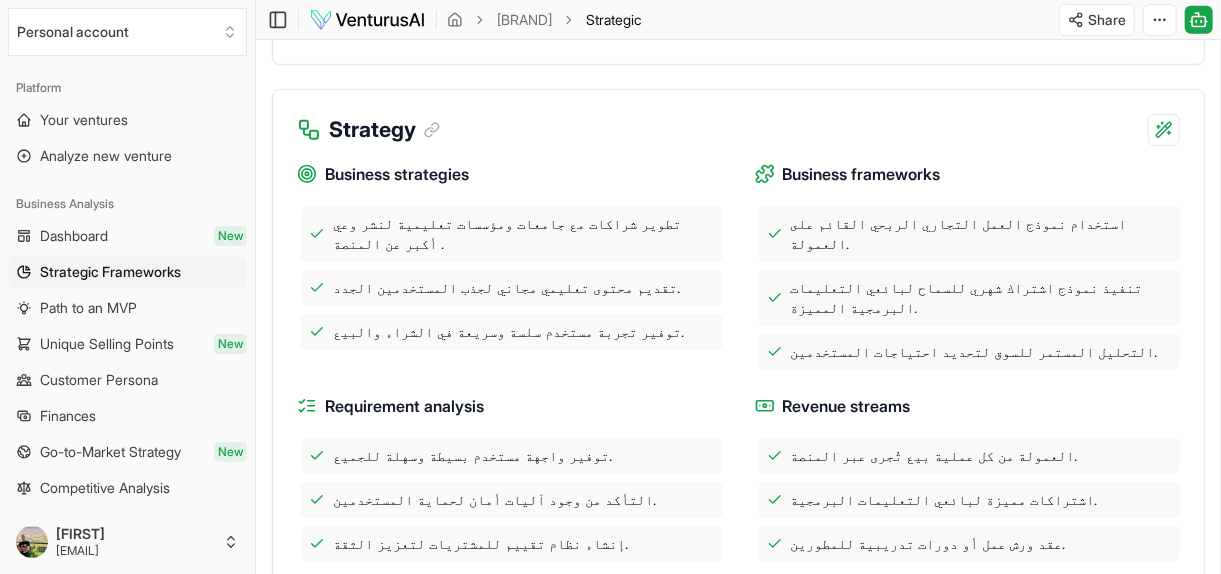 click on "Requirement analysis" at bounding box center (510, 406) 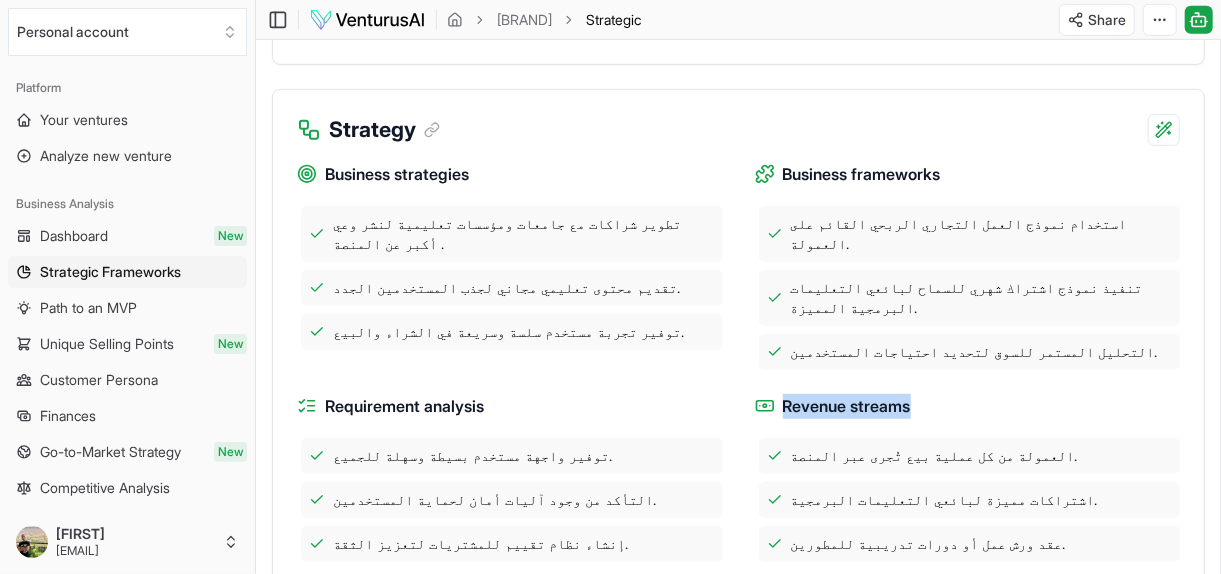 drag, startPoint x: 782, startPoint y: 360, endPoint x: 919, endPoint y: 356, distance: 137.05838 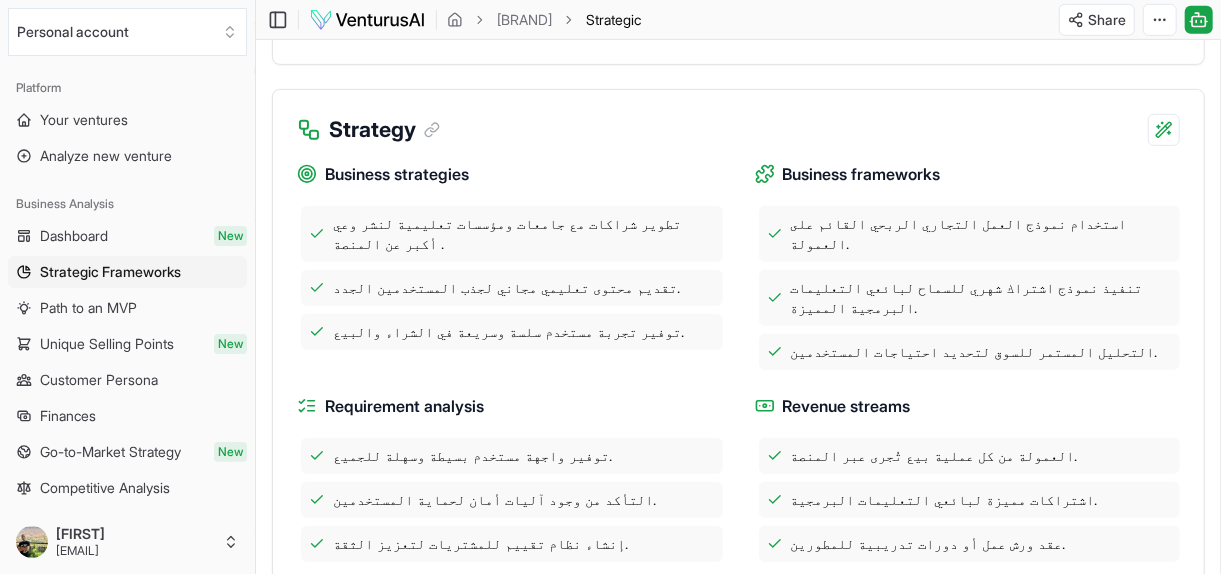 click on "العمولة من كل عملية بيع تُجرى عبر المنصة." at bounding box center (970, 456) 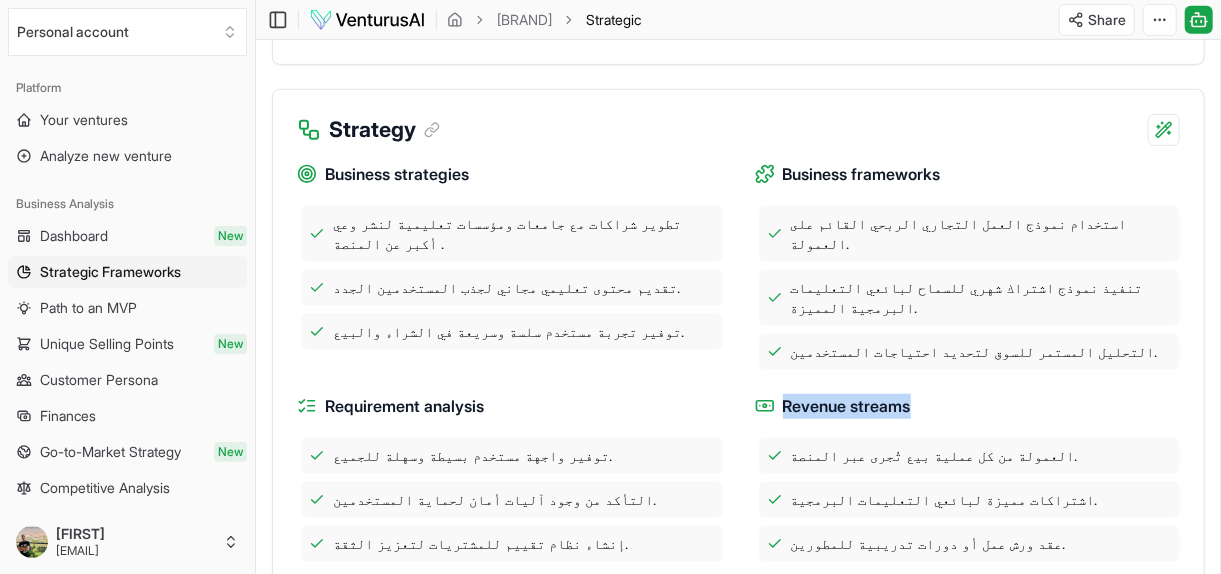 drag, startPoint x: 782, startPoint y: 359, endPoint x: 916, endPoint y: 353, distance: 134.13426 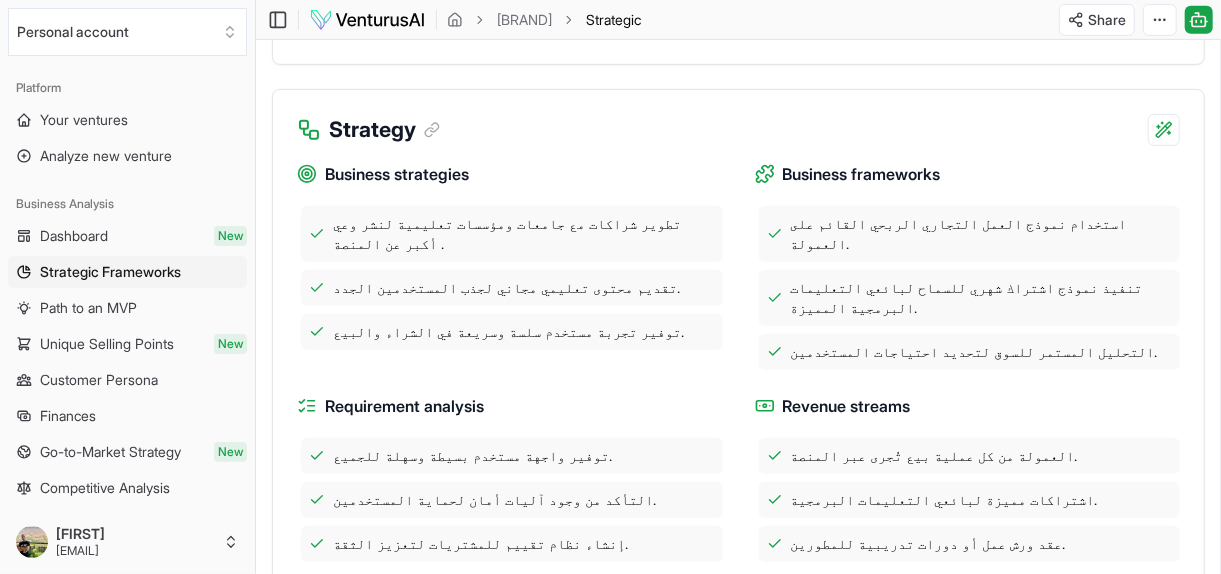 click at bounding box center (610, 4540) 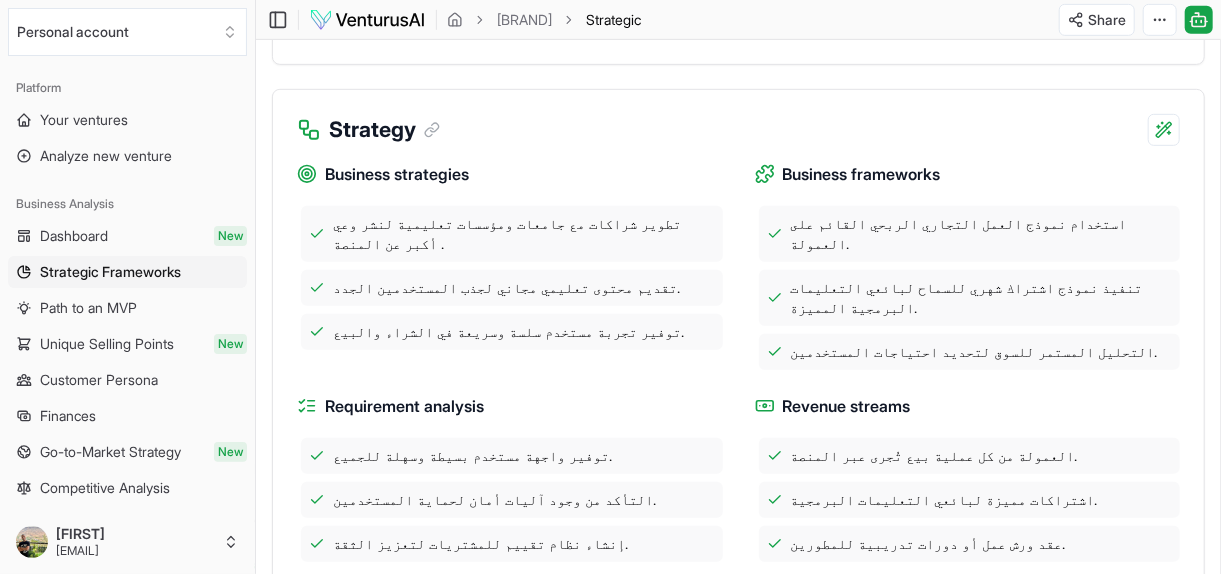 click on "Revenue streams" at bounding box center [968, 406] 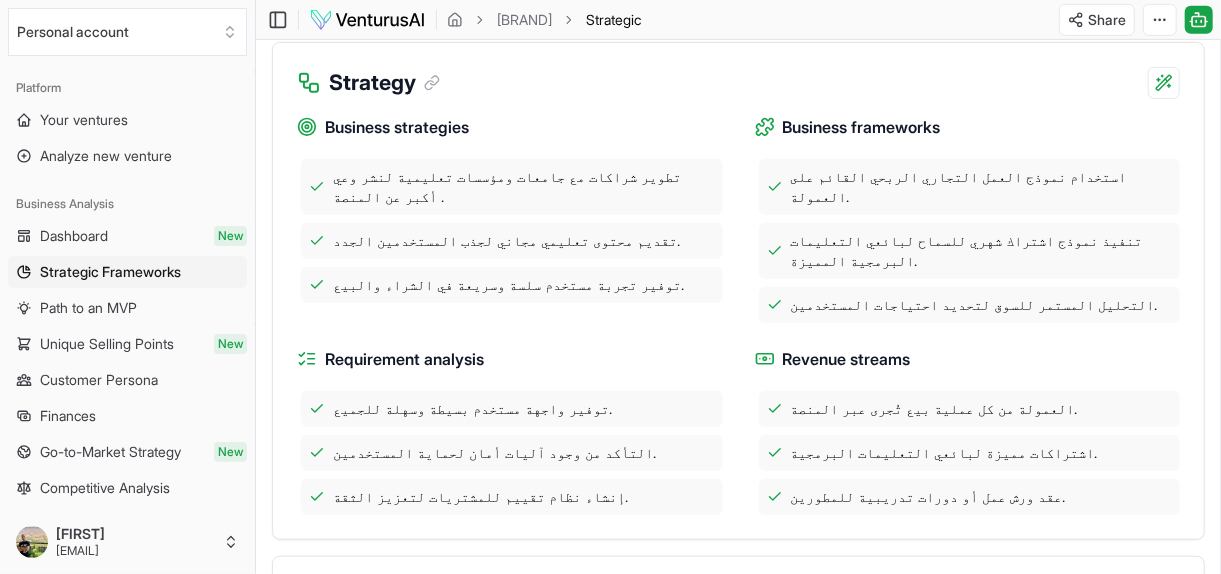 scroll, scrollTop: 520, scrollLeft: 0, axis: vertical 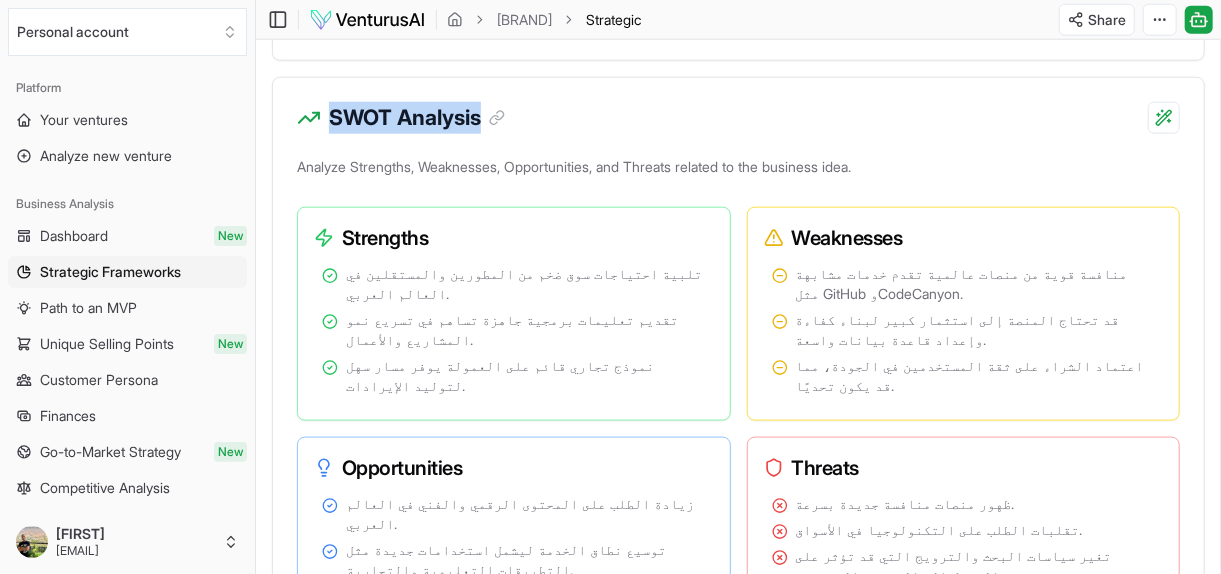 drag, startPoint x: 334, startPoint y: 65, endPoint x: 479, endPoint y: 60, distance: 145.08618 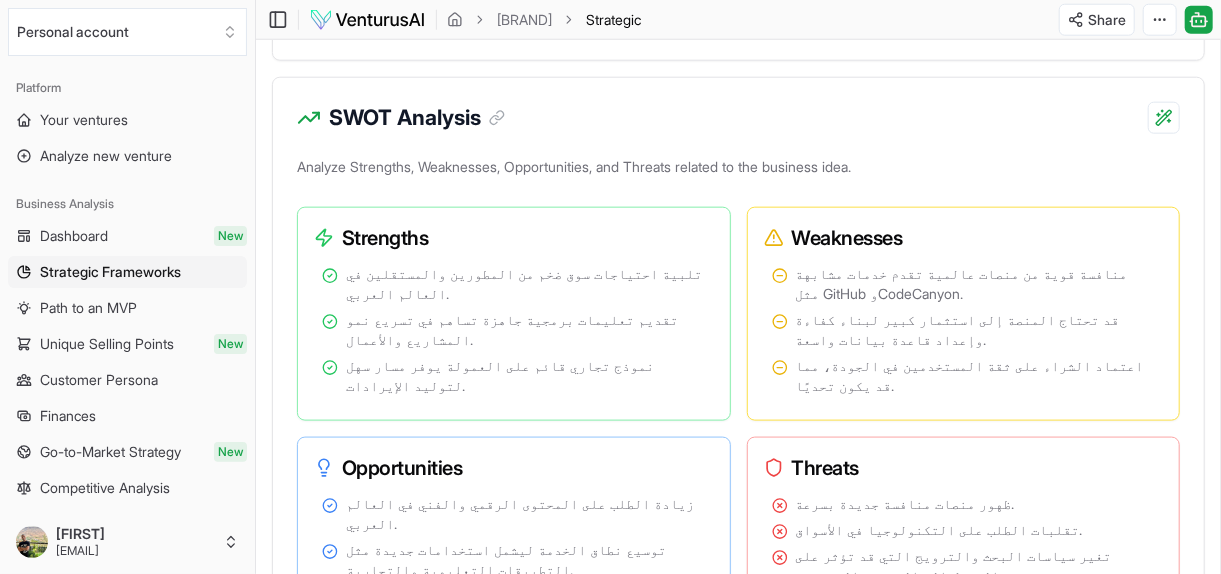click at bounding box center (610, 4014) 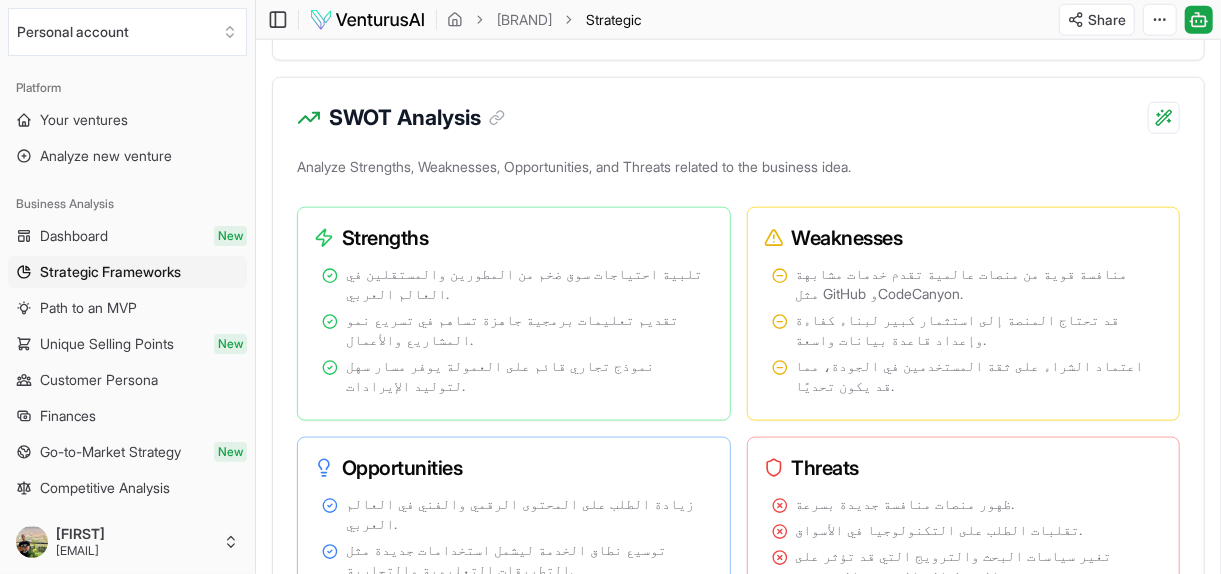 click on "SWOT Analysis" at bounding box center (738, 106) 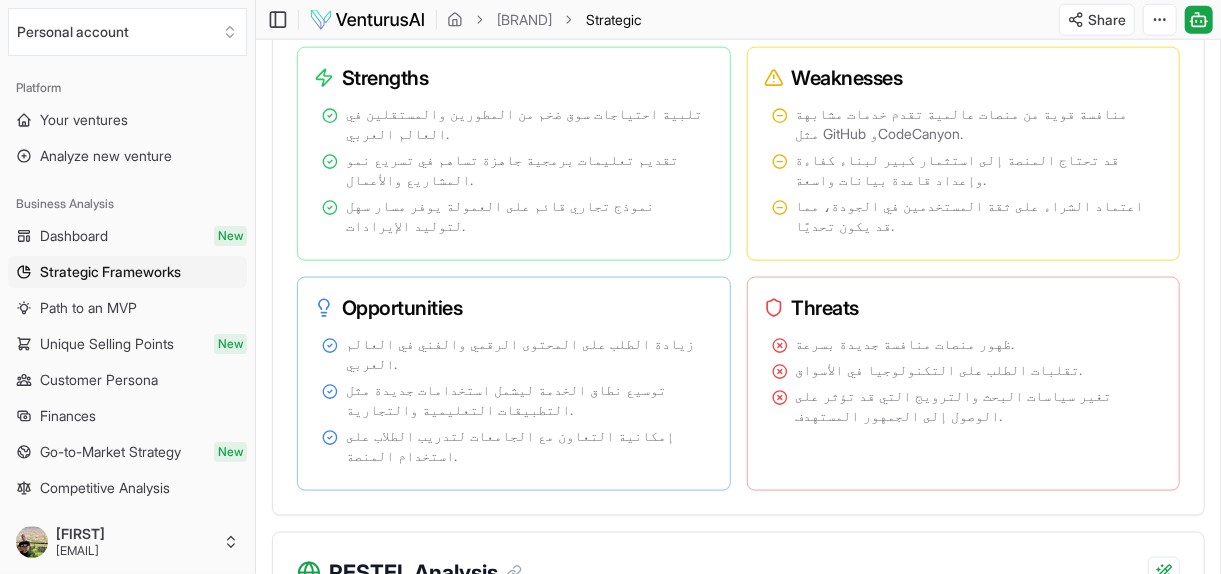 scroll, scrollTop: 1228, scrollLeft: 0, axis: vertical 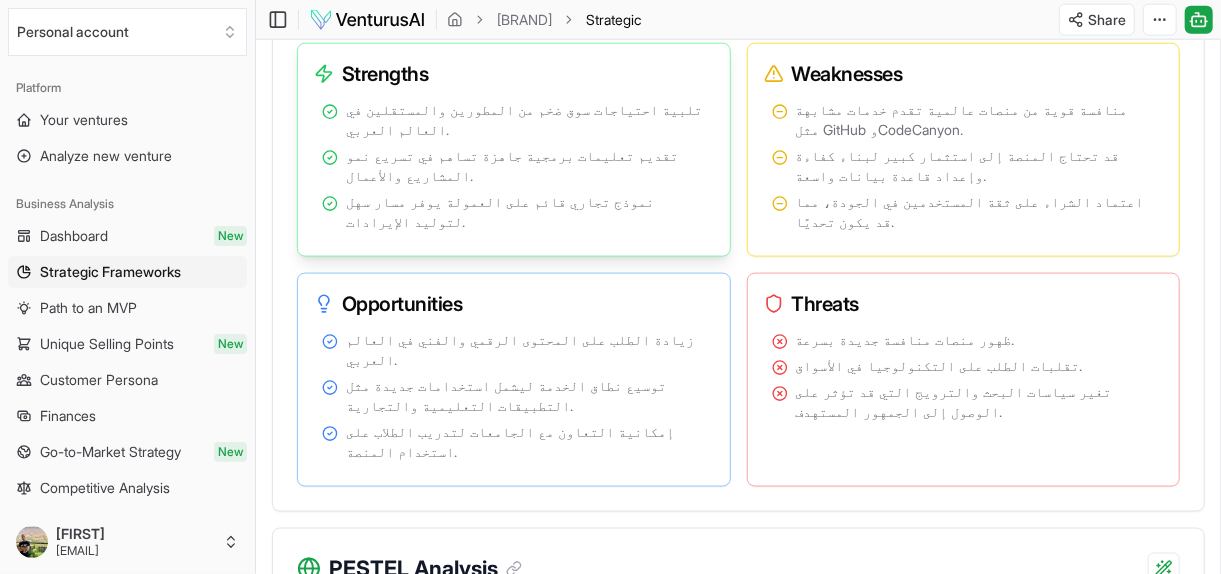 click on "تلبية احتياجات سوق ضخم من المطورين والمستقلين في العالم العربي. تقديم تعليمات برمجية جاهزة تساهم في تسريع نمو المشاريع والأعمال. نموذج تجاري قائم على العمولة يوفر مسار سهل لتوليد الإيرادات." at bounding box center (514, 166) 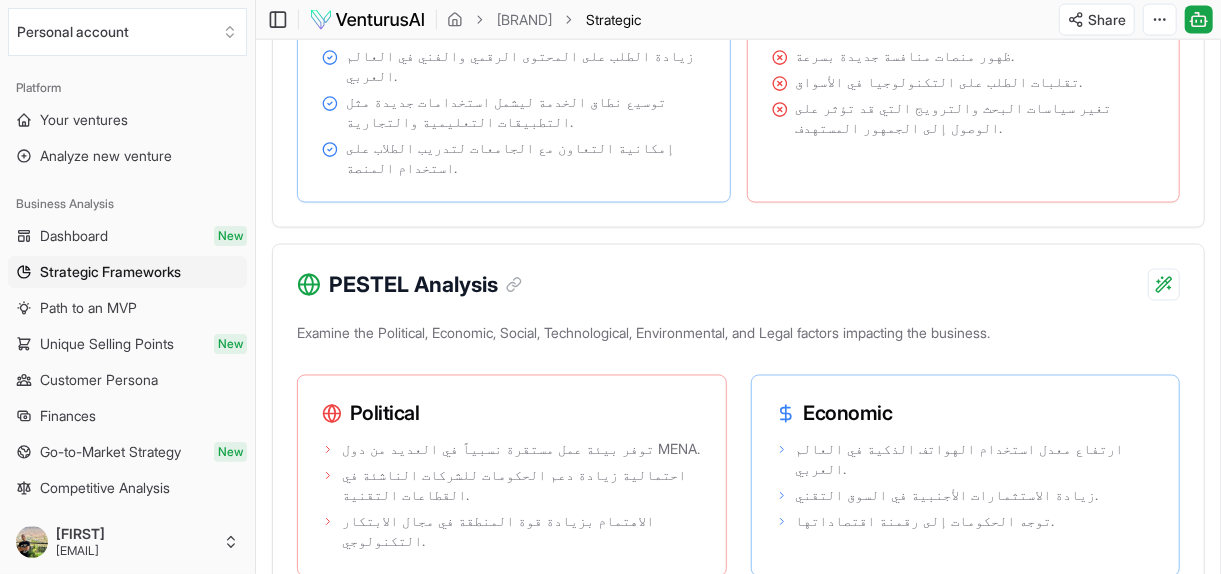 scroll, scrollTop: 1530, scrollLeft: 0, axis: vertical 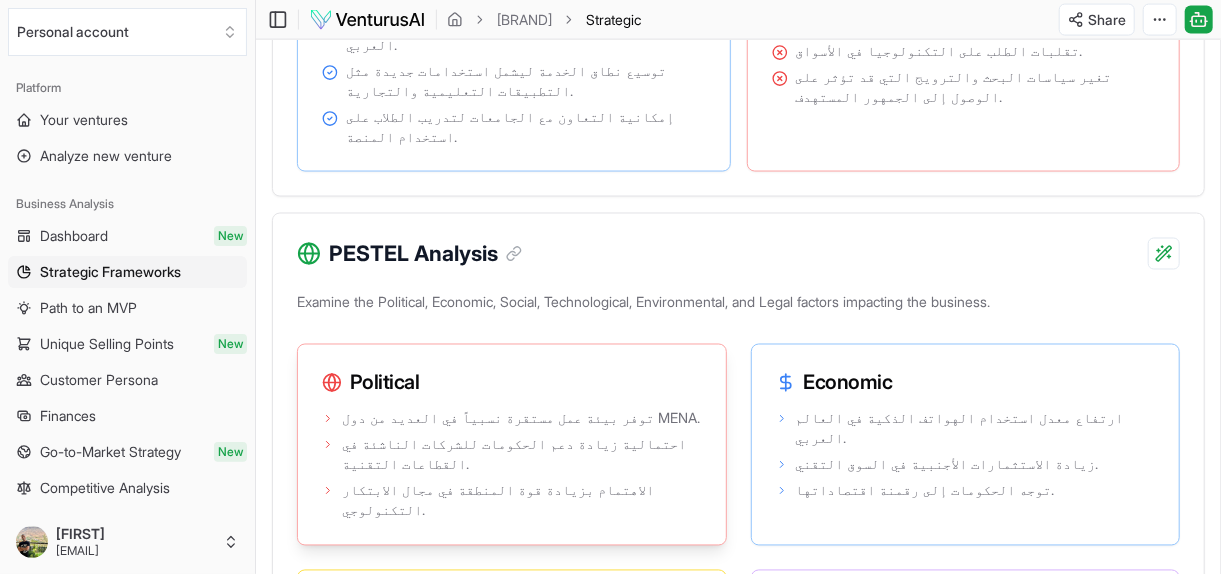 drag, startPoint x: 350, startPoint y: 312, endPoint x: 458, endPoint y: 311, distance: 108.00463 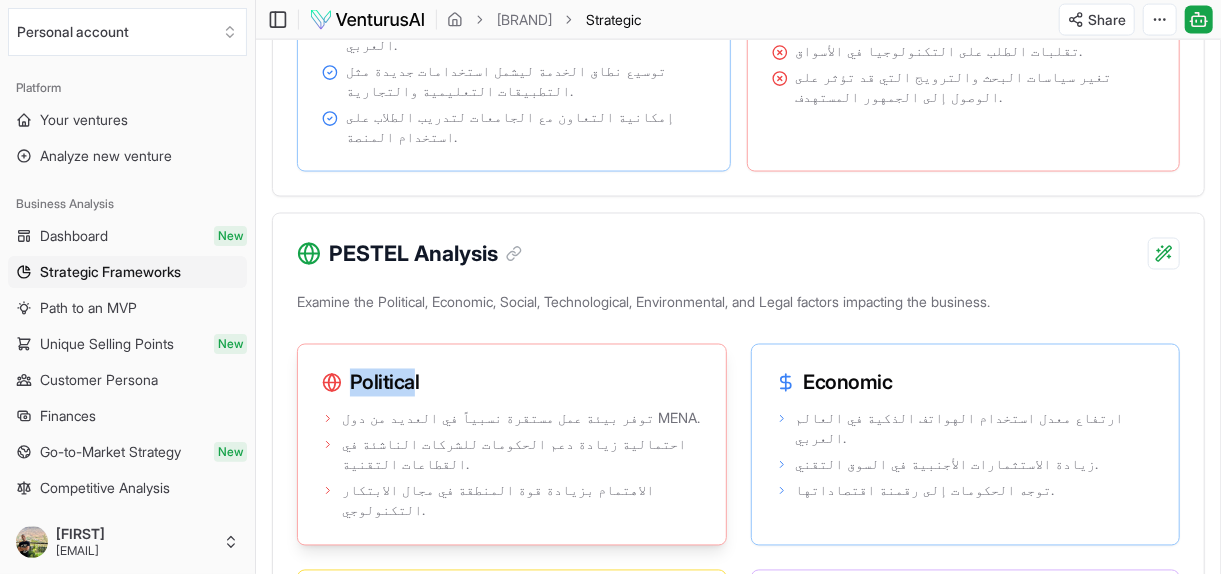 drag, startPoint x: 350, startPoint y: 309, endPoint x: 414, endPoint y: 311, distance: 64.03124 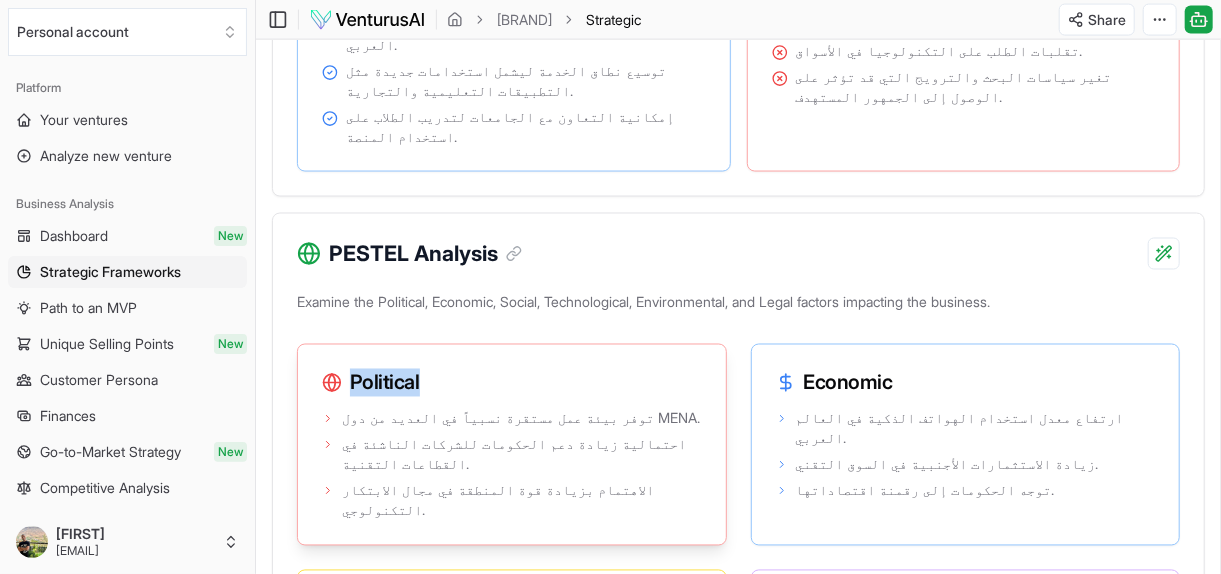 drag, startPoint x: 350, startPoint y: 311, endPoint x: 415, endPoint y: 311, distance: 65 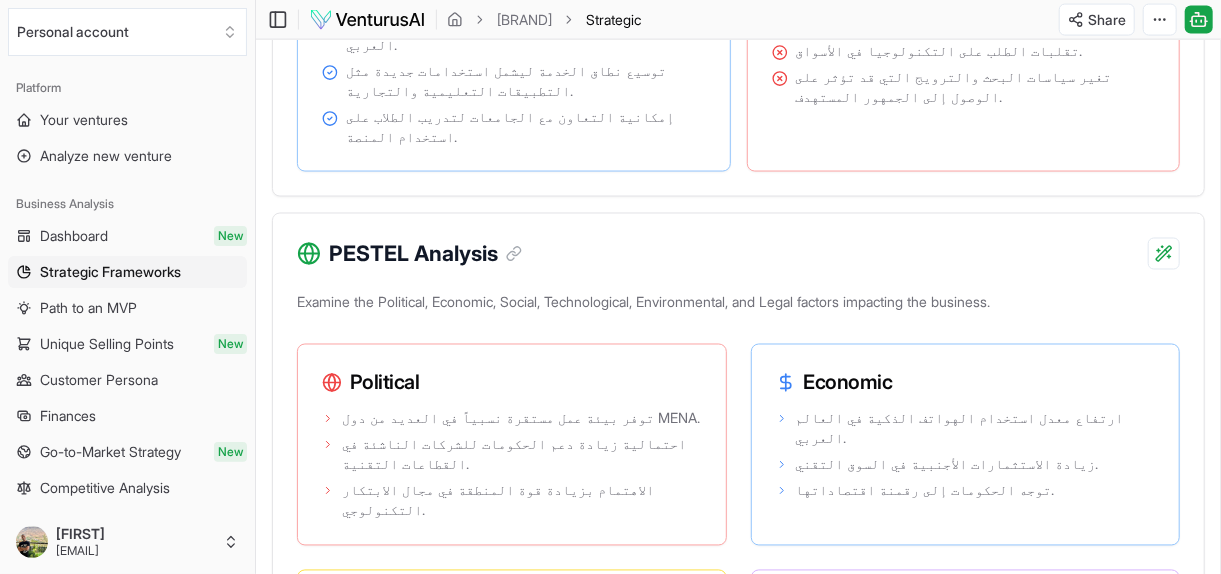 click at bounding box center (610, 3535) 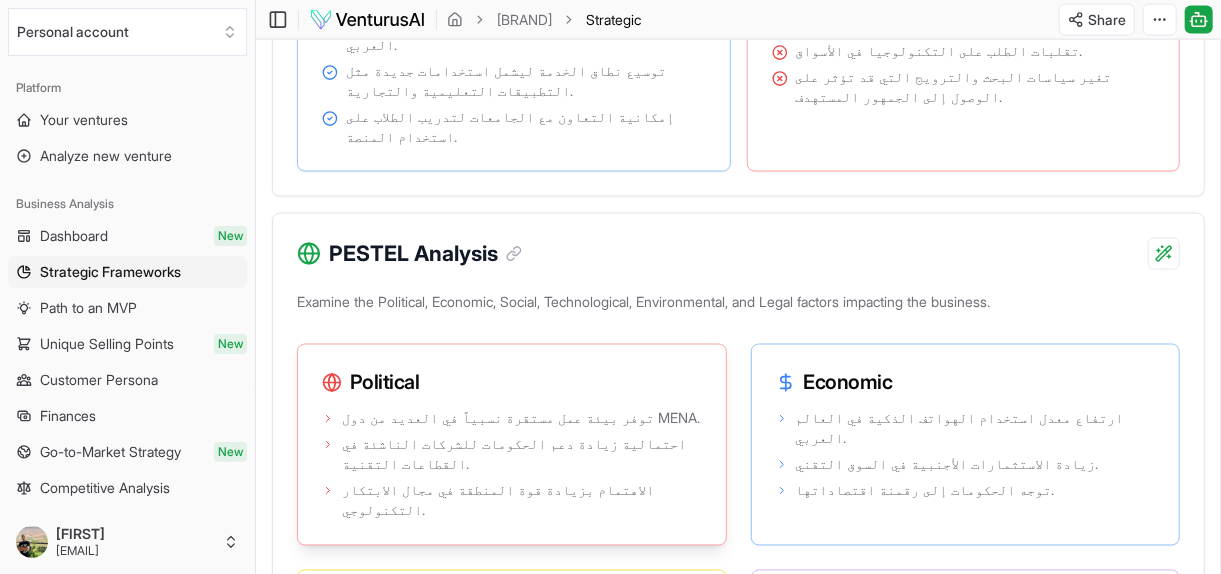 click on "Political" at bounding box center (512, 383) 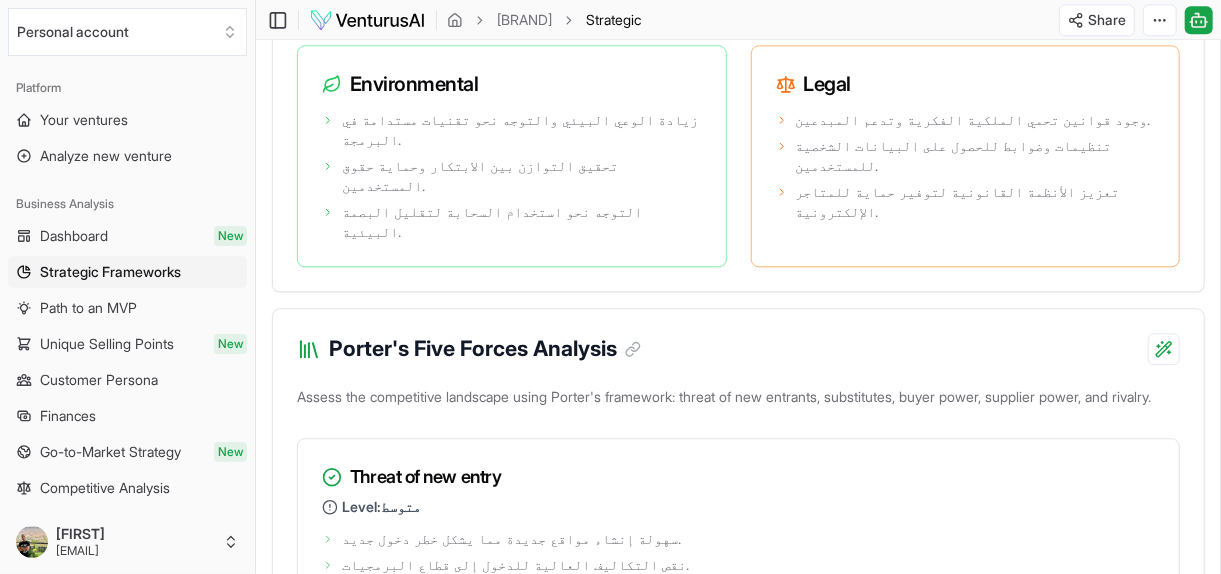 scroll, scrollTop: 2324, scrollLeft: 0, axis: vertical 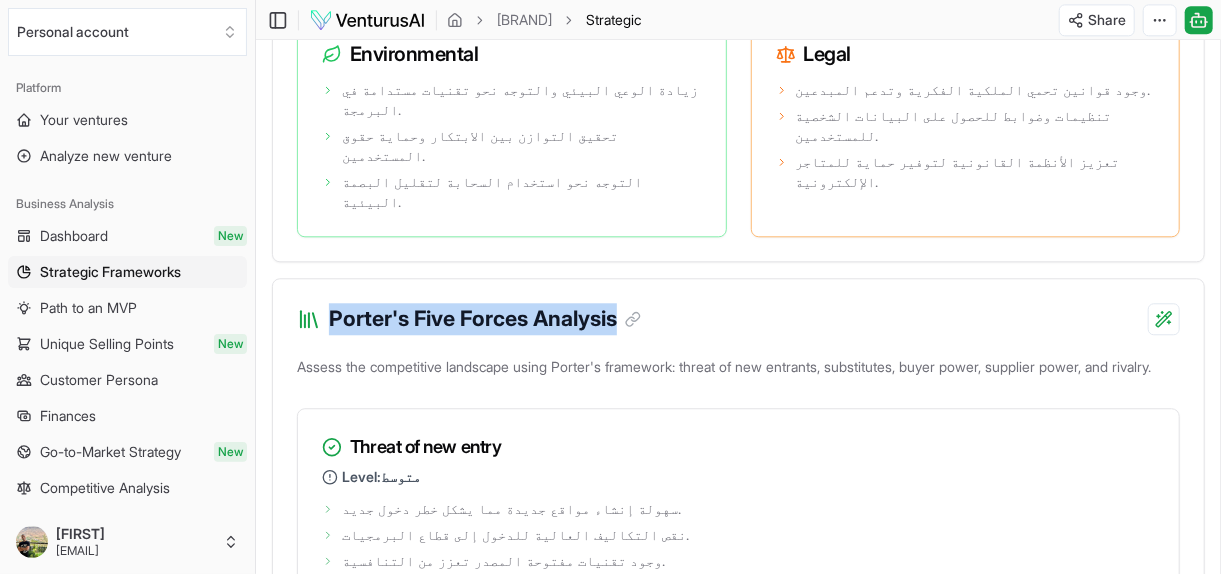 drag, startPoint x: 330, startPoint y: 185, endPoint x: 613, endPoint y: 170, distance: 283.39725 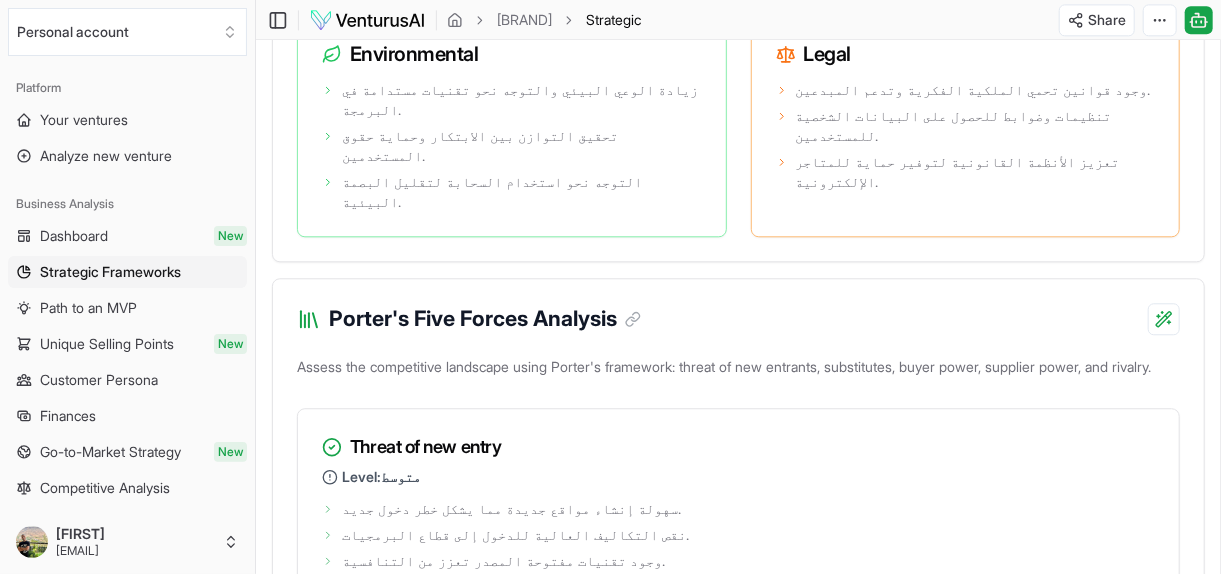 click at bounding box center (610, 2754) 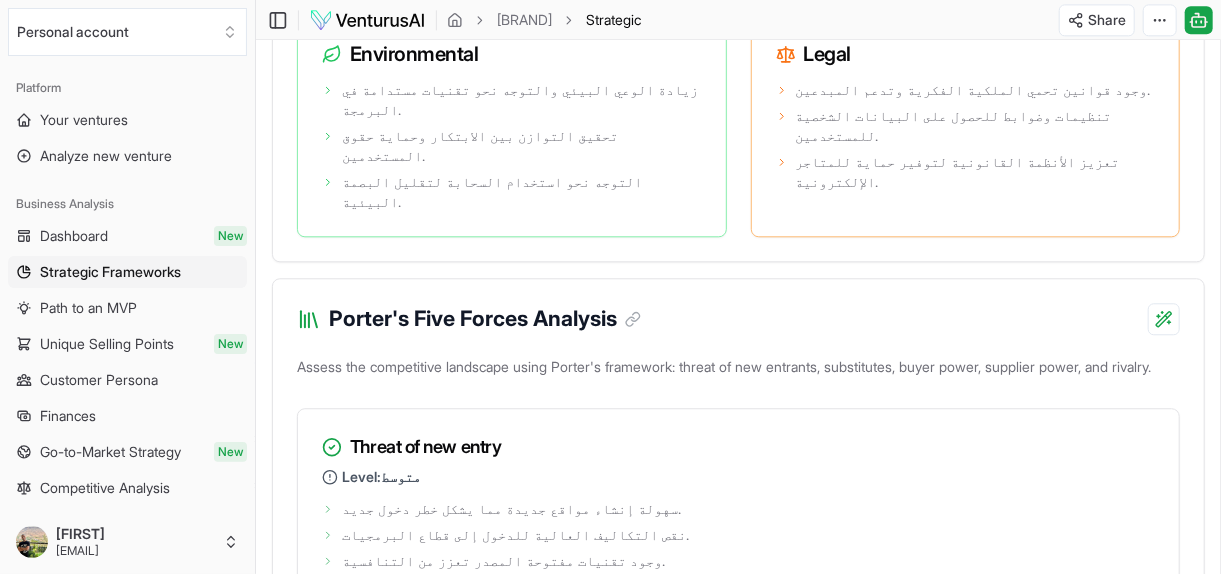 click on "Porter's Five Forces Analysis" at bounding box center (738, 307) 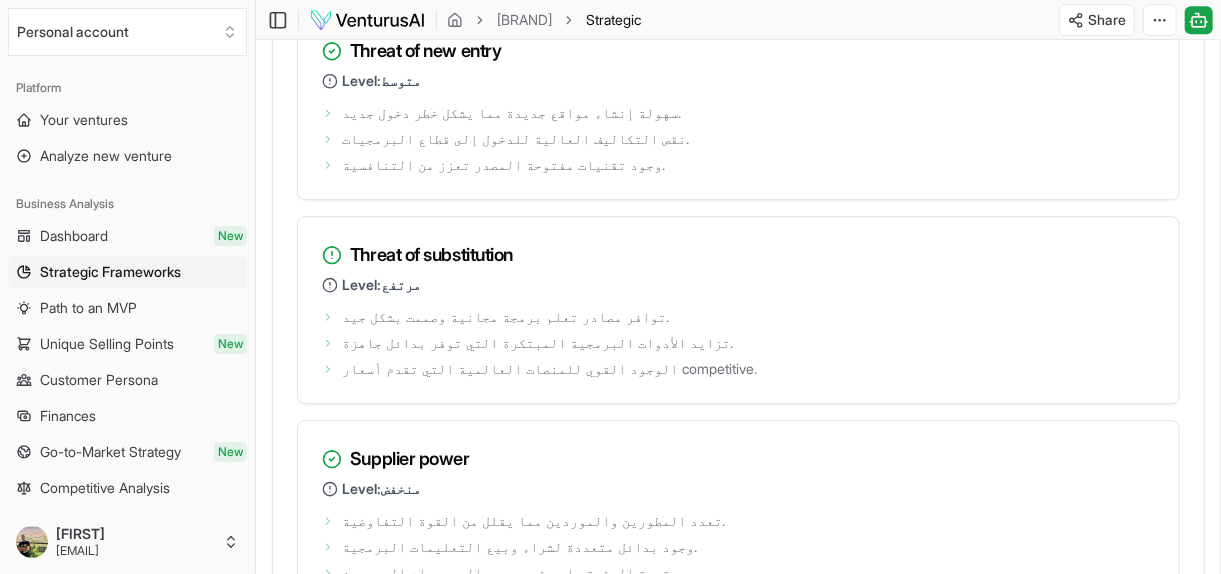 scroll, scrollTop: 2750, scrollLeft: 0, axis: vertical 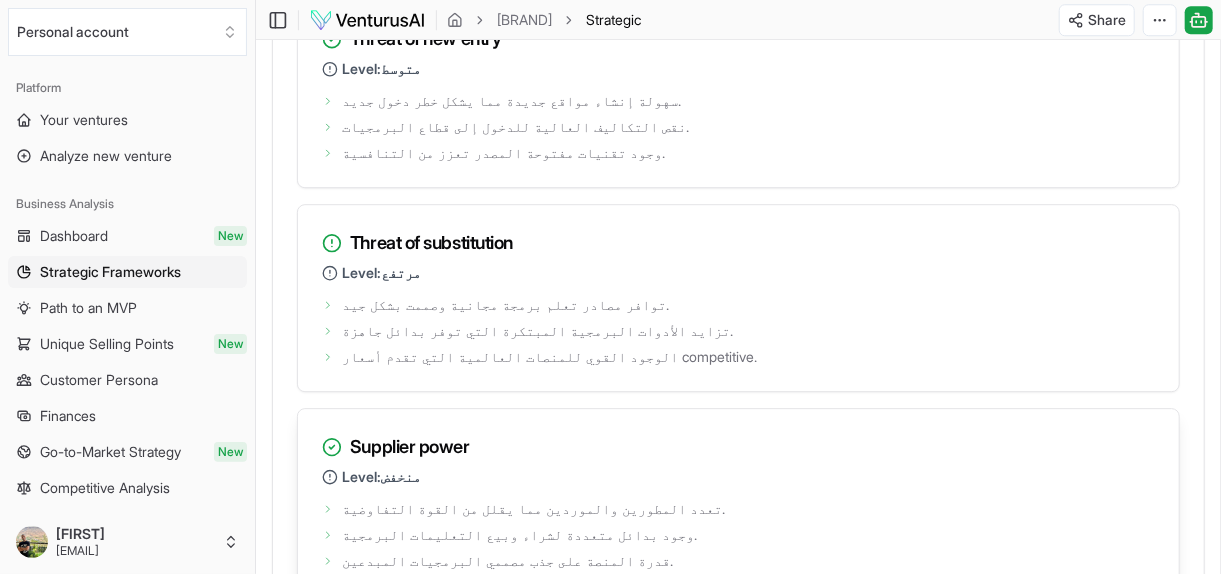 drag, startPoint x: 351, startPoint y: 314, endPoint x: 469, endPoint y: 313, distance: 118.004234 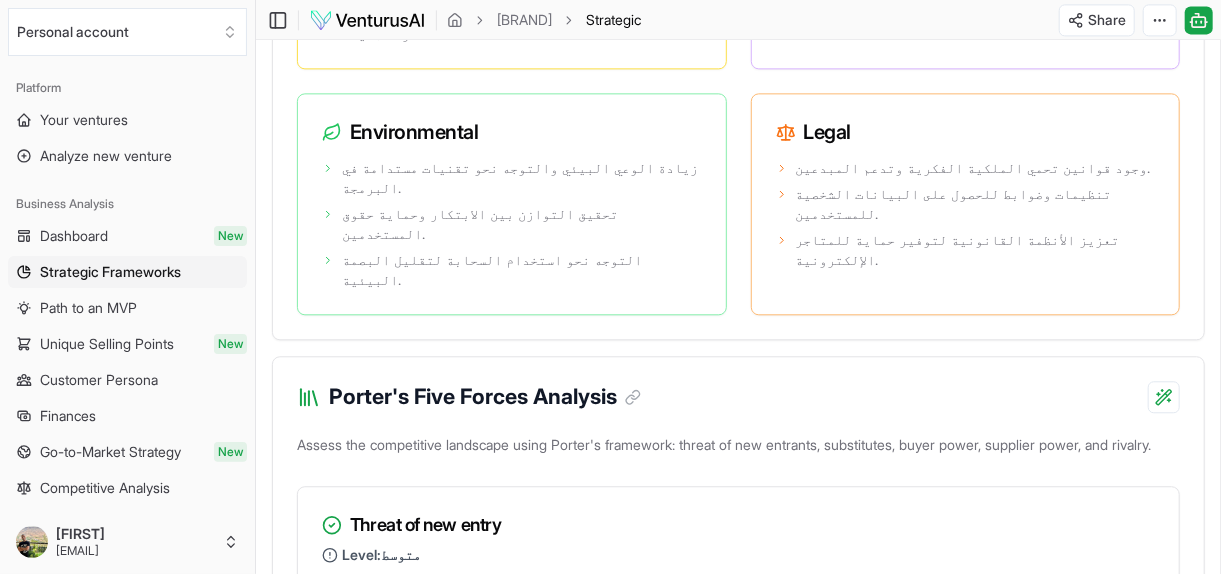 scroll, scrollTop: 2242, scrollLeft: 0, axis: vertical 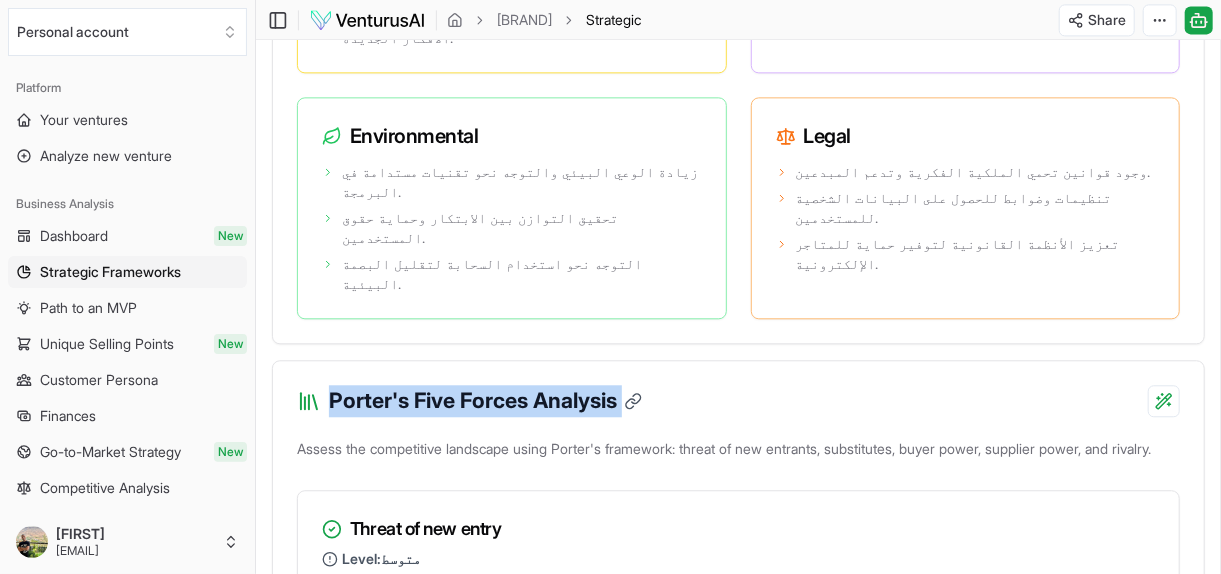 drag, startPoint x: 328, startPoint y: 264, endPoint x: 627, endPoint y: 269, distance: 299.0418 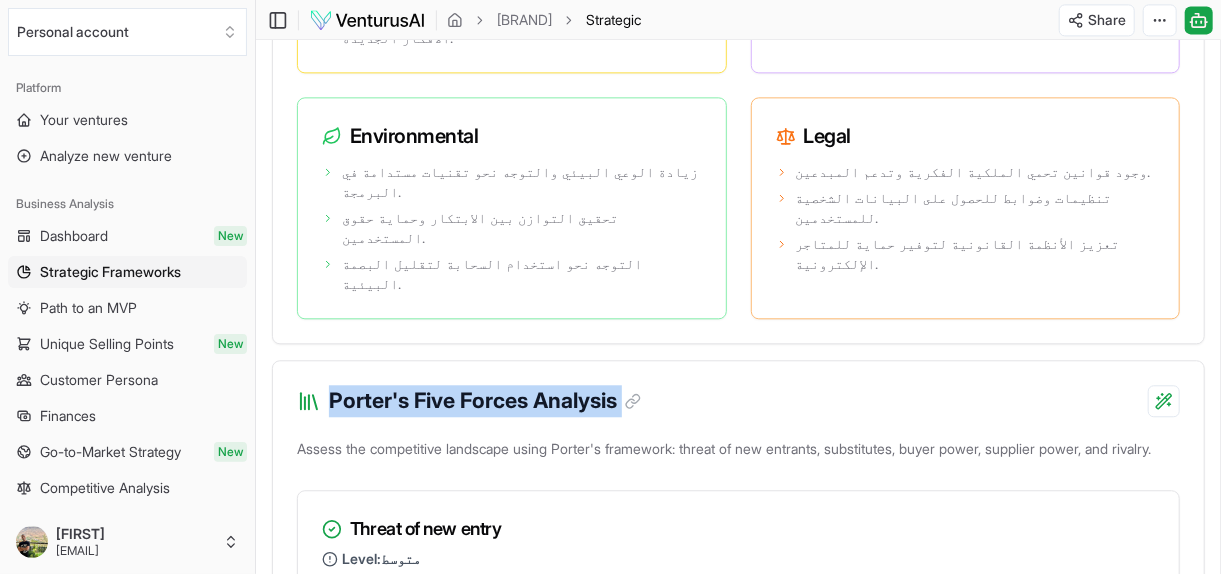 click on "Porter's Five Forces Analysis" at bounding box center [738, 389] 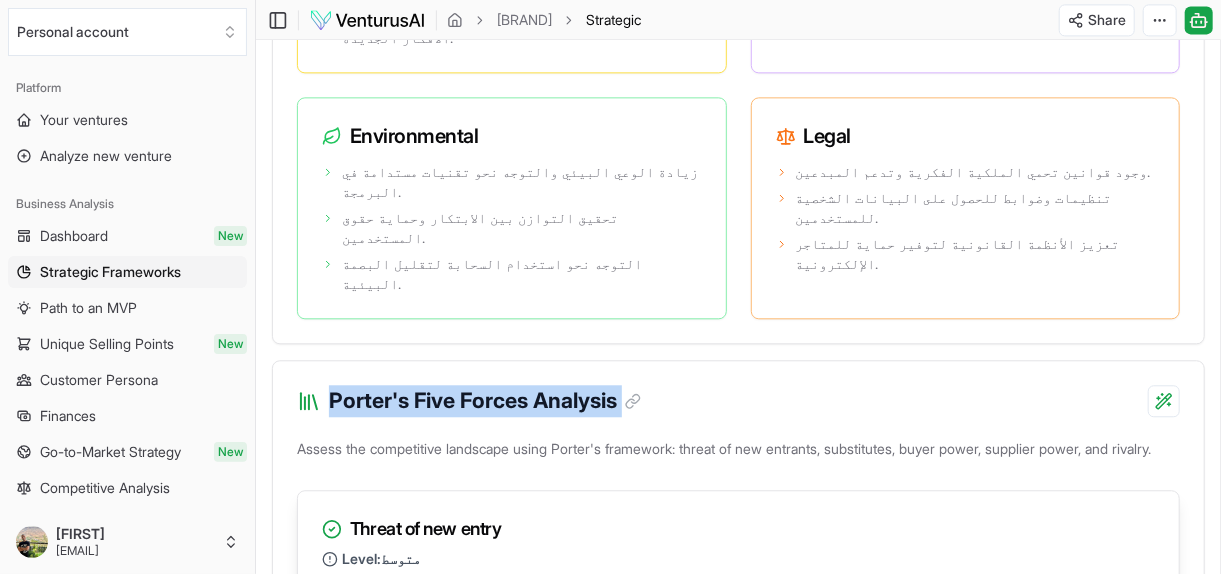 click on "Threat of new entry" at bounding box center (738, 529) 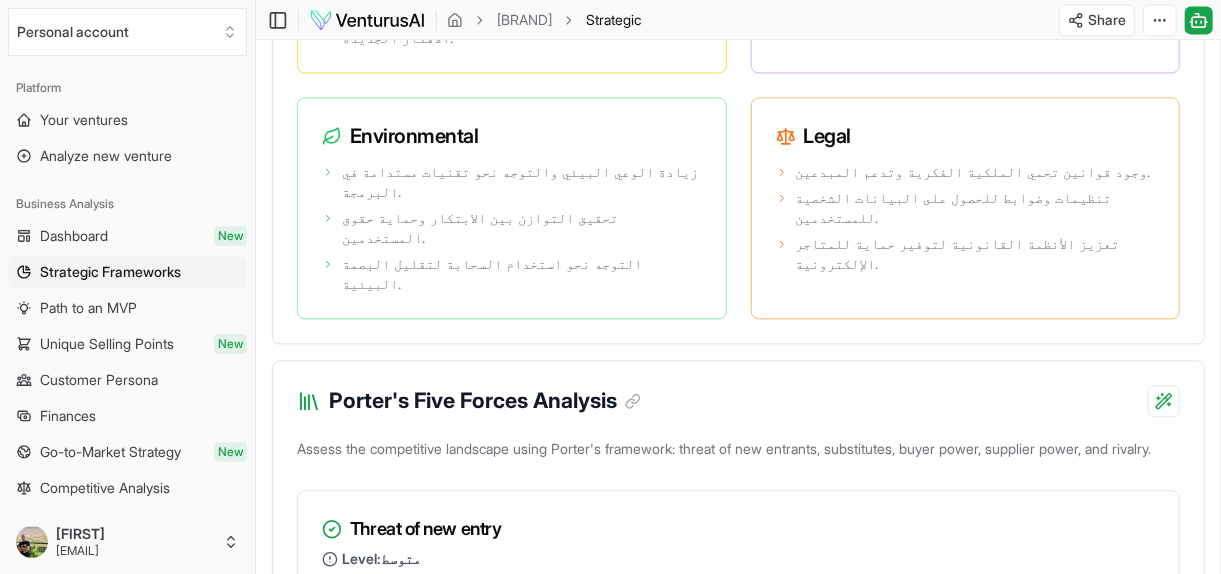 click on "Porter's Five Forces Analysis" at bounding box center (738, 389) 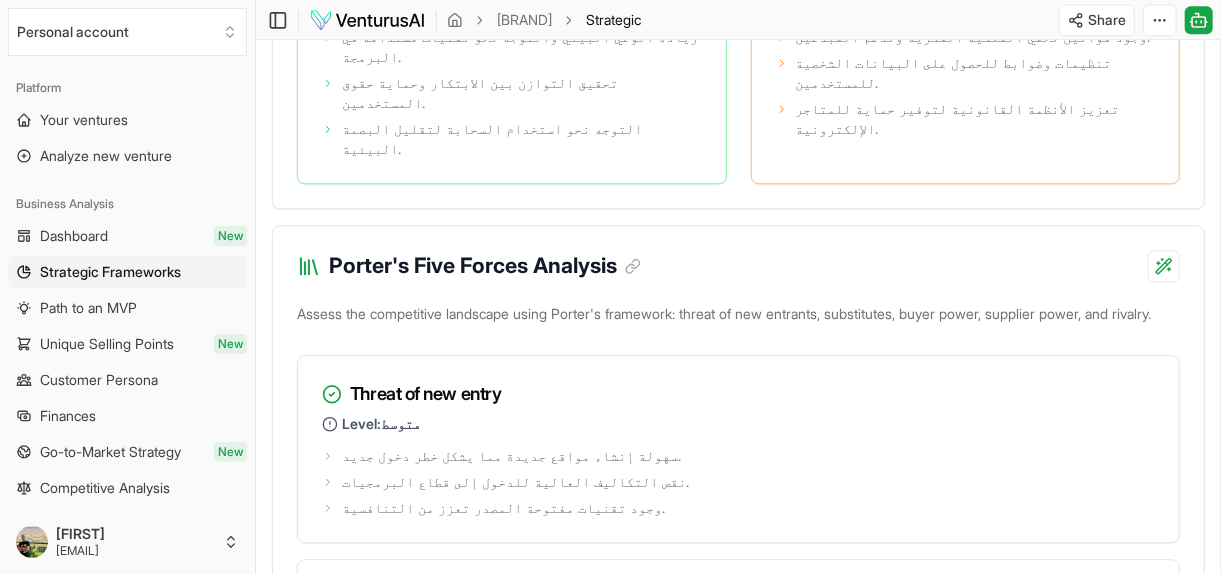 scroll, scrollTop: 2380, scrollLeft: 0, axis: vertical 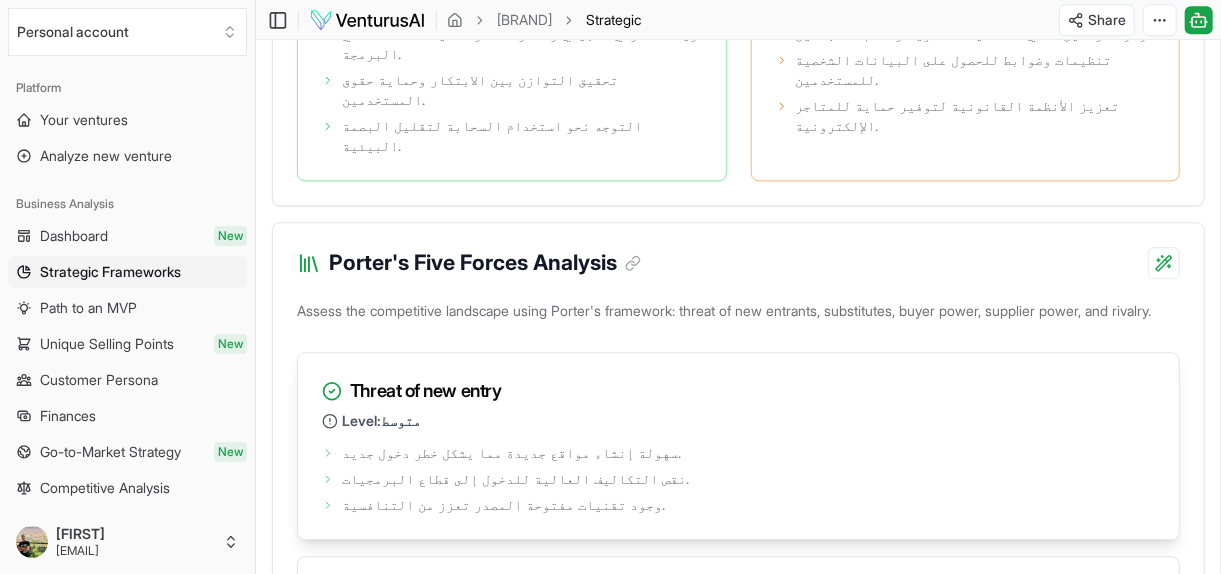 click on "Threat of new entry Level:  متوسط" at bounding box center [738, 396] 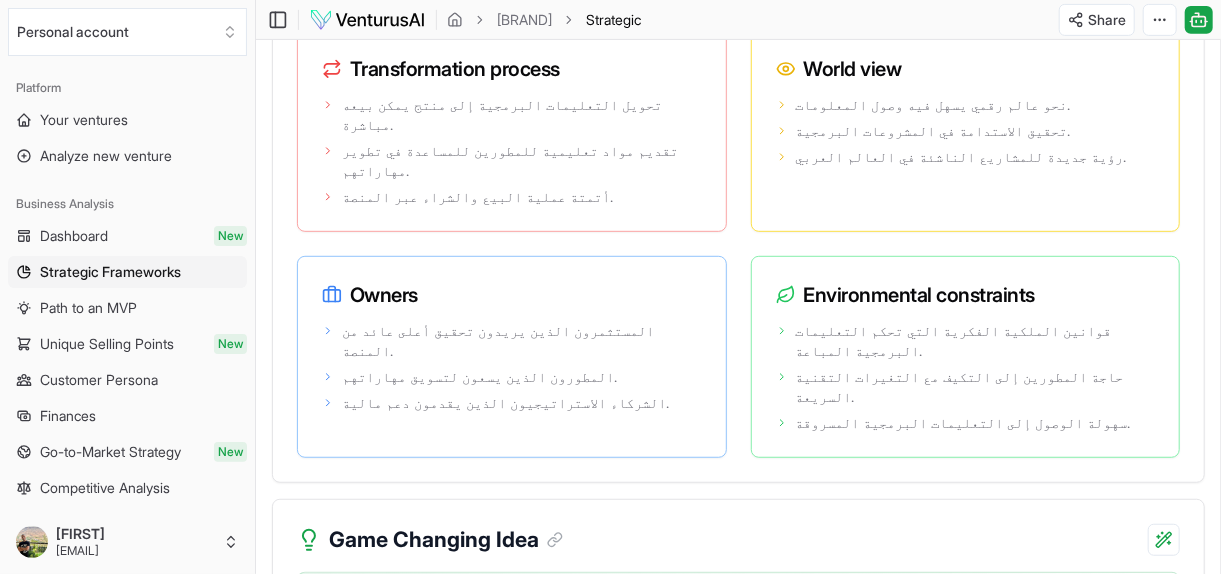 scroll, scrollTop: 4258, scrollLeft: 0, axis: vertical 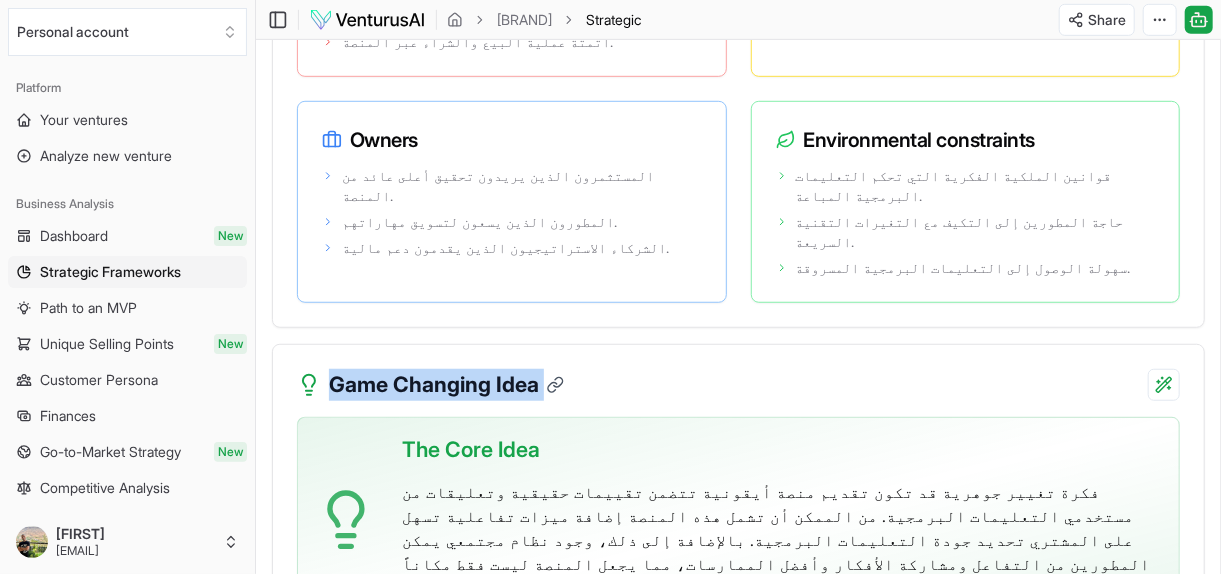 drag, startPoint x: 334, startPoint y: 166, endPoint x: 539, endPoint y: 170, distance: 205.03902 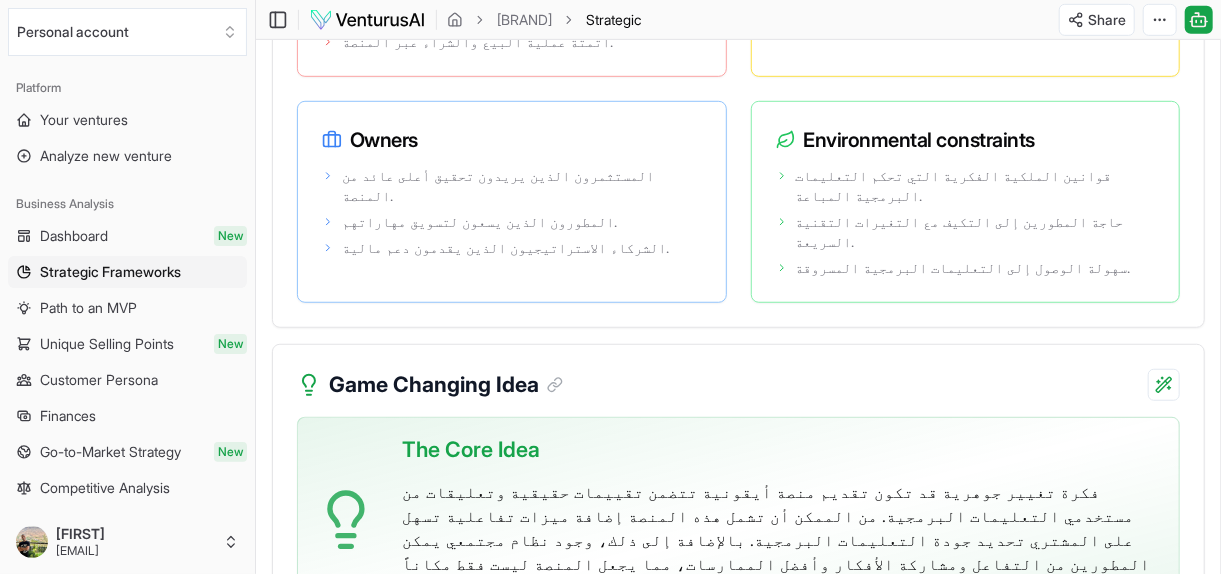 click at bounding box center [610, 820] 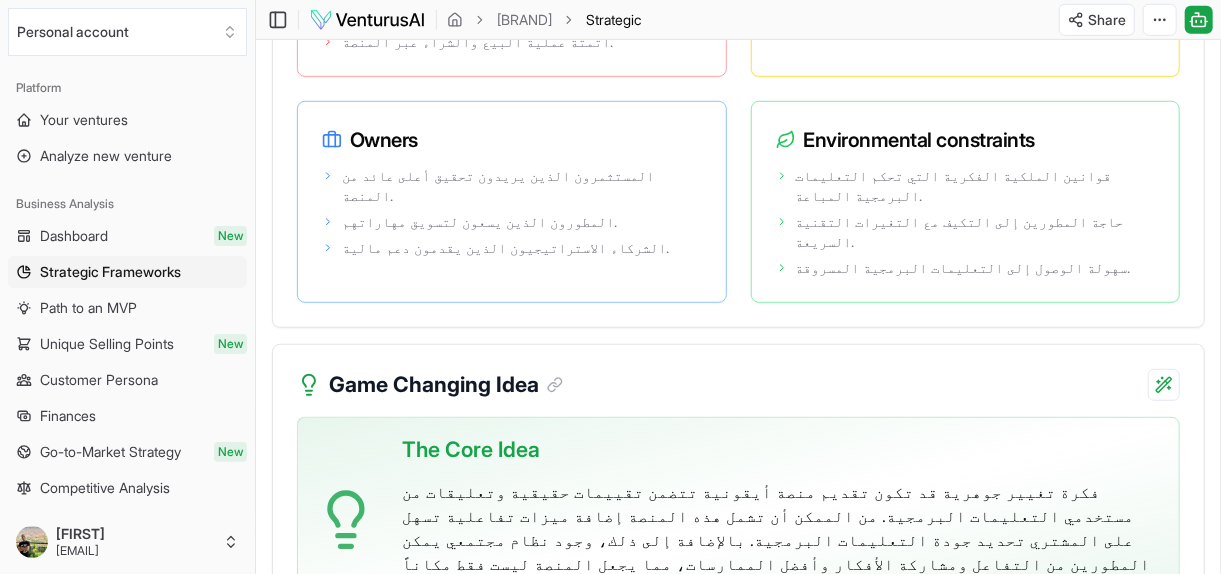 click on "فكرة تغيير جوهرية قد تكون تقديم منصة أيقونية تتضمن تقييمات حقيقية وتعليقات من مستخدمي التعليمات البرمجية. من الممكن أن تشمل هذه المنصة إضافة ميزات تفاعلية تسهل على المشتري تحديد جودة التعليمات البرمجية. بالإضافة إلى ذلك، وجود نظام مجتمعي يمكن المطورين من التفاعل ومشاركة الأفكار وأفضل الممارسات، مما يجعل المنصة ليست فقط مكاناً للبيع، ولكن أيضاً مجتمعًا حقيقيًا للمطورين." at bounding box center (782, 540) 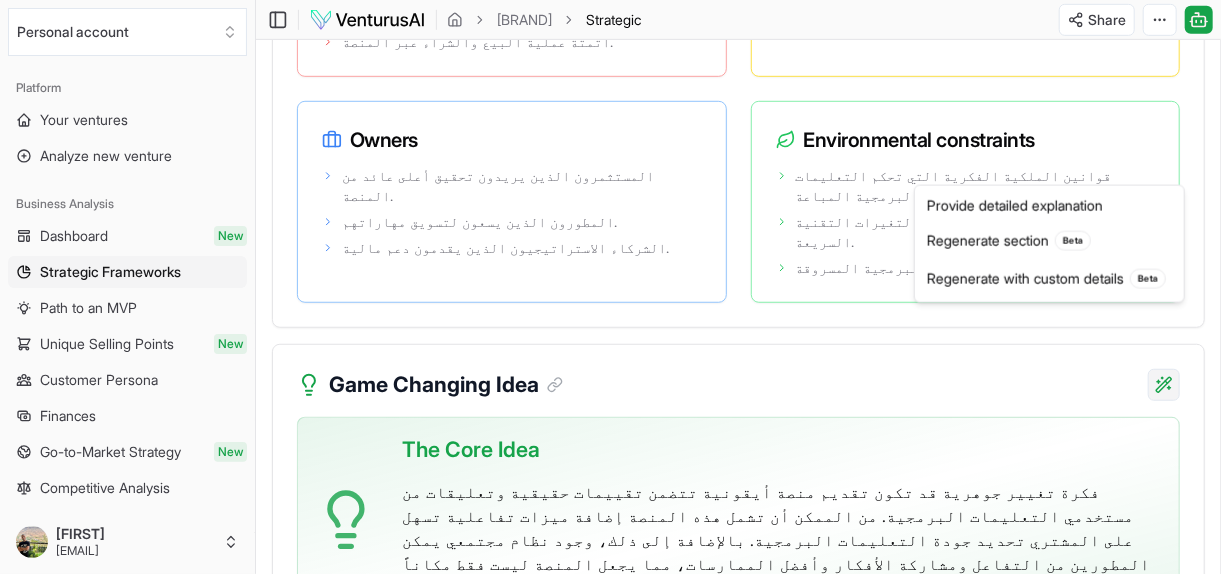click on "We value your privacy We use cookies to enhance your browsing experience, serve personalized ads or content, and analyze our traffic. By clicking "Accept All", you consent to our use of cookies. Customize    Accept All Customize Consent Preferences   We use cookies to help you navigate efficiently and perform certain functions. You will find detailed information about all cookies under each consent category below. The cookies that are categorized as "Necessary" are stored on your browser as they are essential for enabling the basic functionalities of the site. ...  Show more Necessary Always Active Necessary cookies are required to enable the basic features of this site, such as providing secure log-in or adjusting your consent preferences. These cookies do not store any personally identifiable data. Cookie cookieyes-consent Duration 1 year Description Cookie __cf_bm Duration 1 hour Description This cookie, set by Cloudflare, is used to support Cloudflare Bot Management.  Cookie _cfuvid Duration session lidc" at bounding box center [610, -3971] 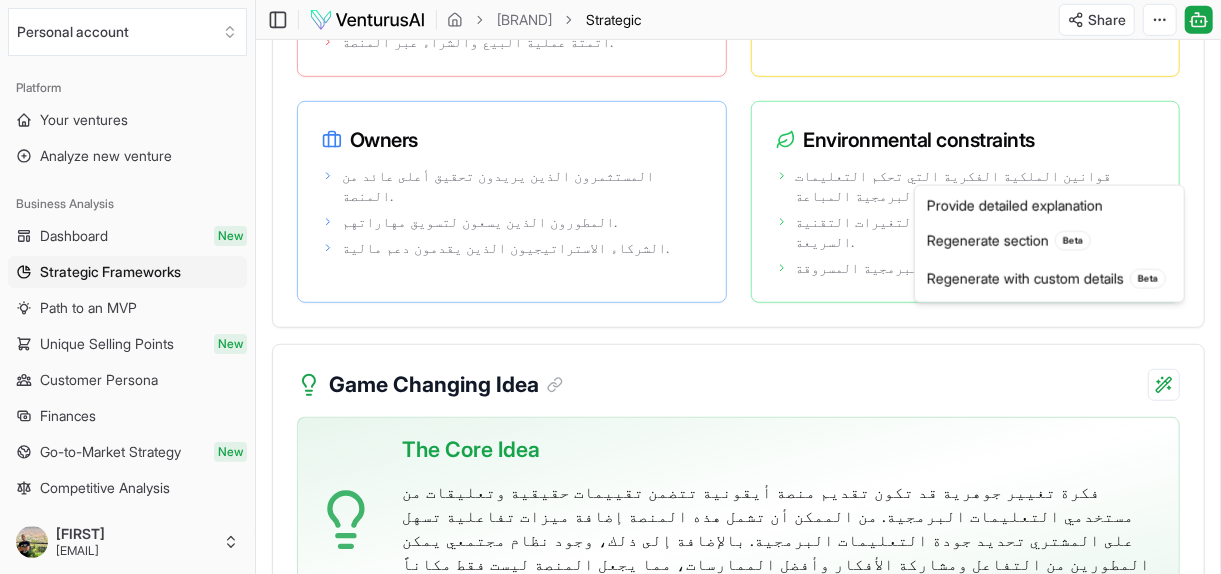 click on "We value your privacy We use cookies to enhance your browsing experience, serve personalized ads or content, and analyze our traffic. By clicking "Accept All", you consent to our use of cookies. Customize    Accept All Customize Consent Preferences   We use cookies to help you navigate efficiently and perform certain functions. You will find detailed information about all cookies under each consent category below. The cookies that are categorized as "Necessary" are stored on your browser as they are essential for enabling the basic functionalities of the site. ...  Show more Necessary Always Active Necessary cookies are required to enable the basic features of this site, such as providing secure log-in or adjusting your consent preferences. These cookies do not store any personally identifiable data. Cookie cookieyes-consent Duration 1 year Description Cookie __cf_bm Duration 1 hour Description This cookie, set by Cloudflare, is used to support Cloudflare Bot Management.  Cookie _cfuvid Duration session lidc" at bounding box center (610, -3971) 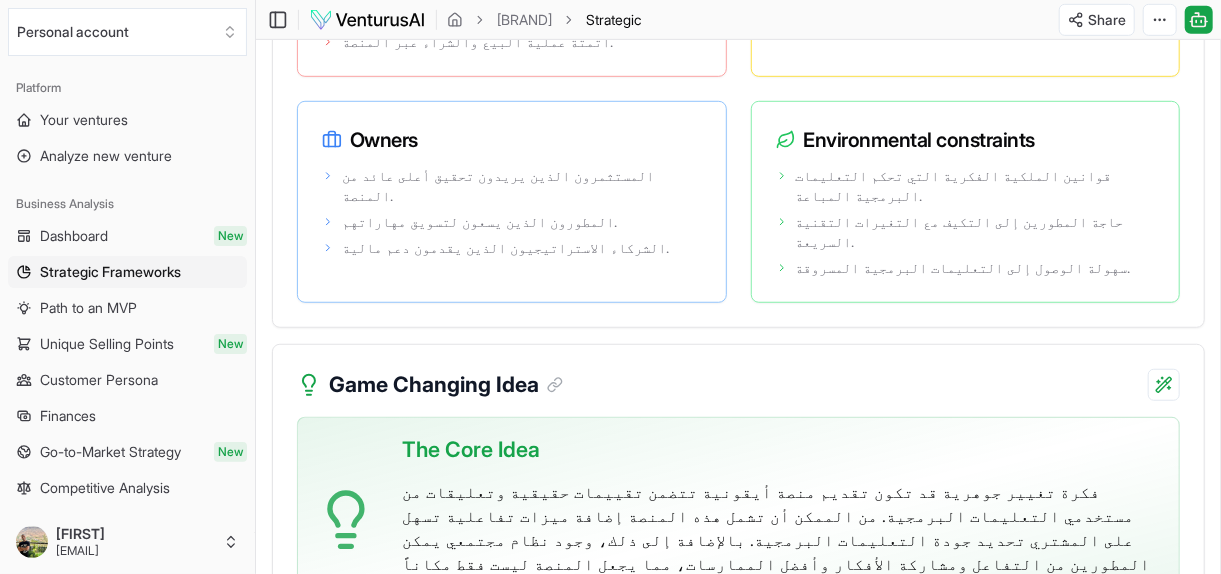 click on "Next section" at bounding box center [1126, 700] 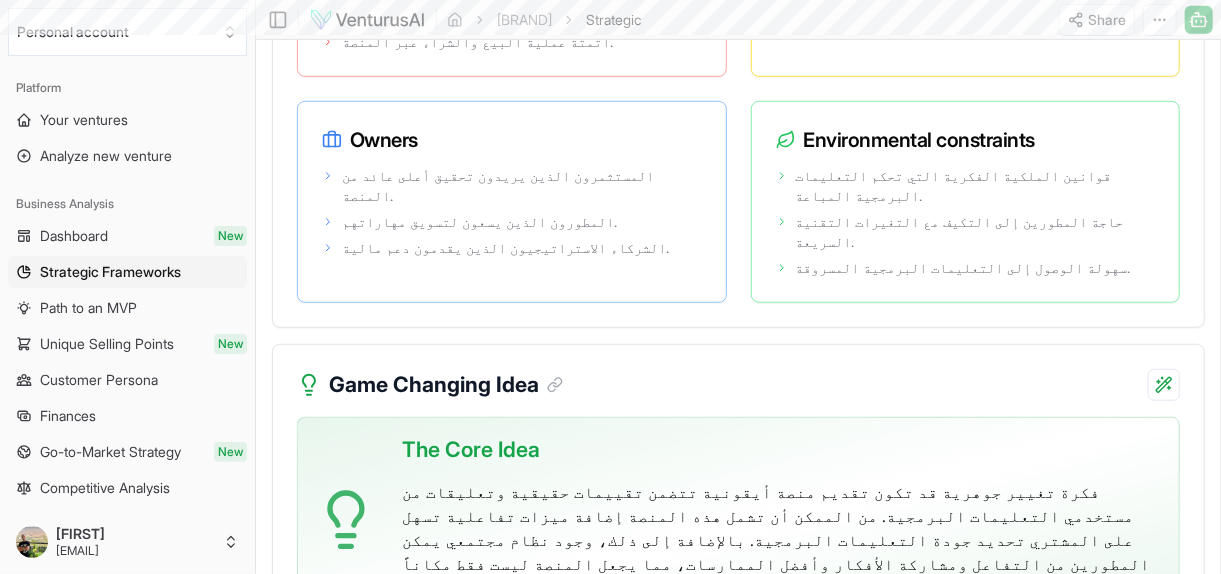 scroll, scrollTop: 0, scrollLeft: 0, axis: both 